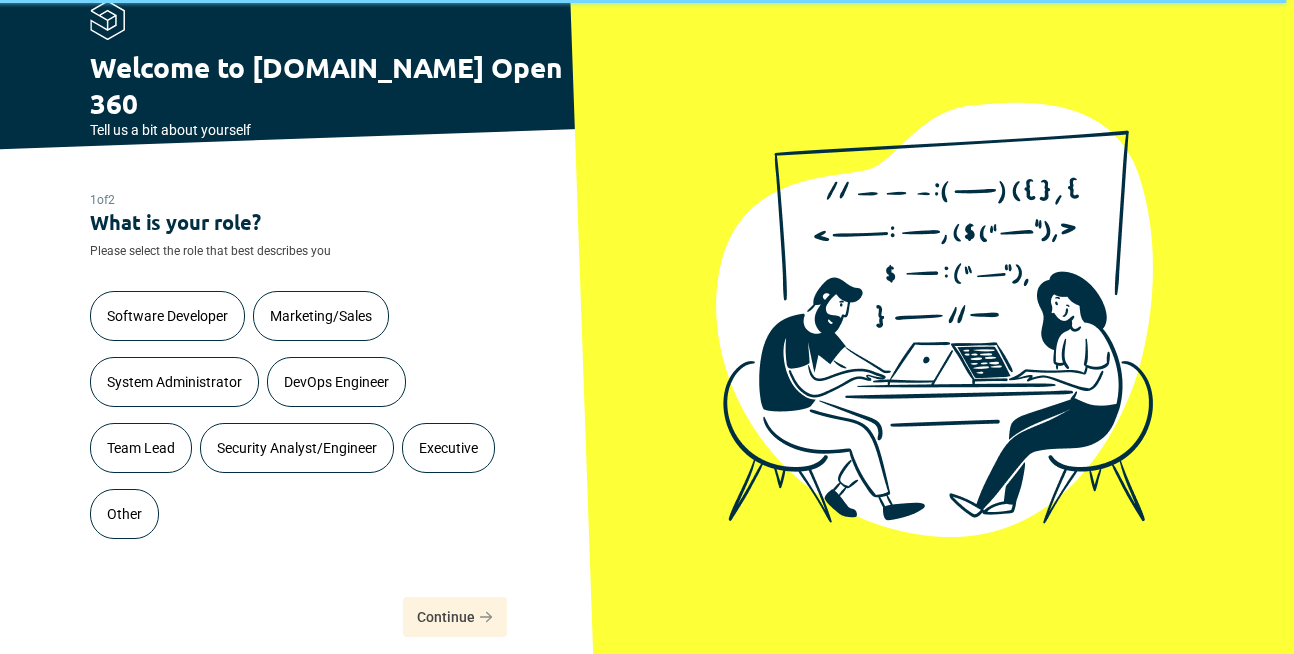 scroll, scrollTop: 0, scrollLeft: 0, axis: both 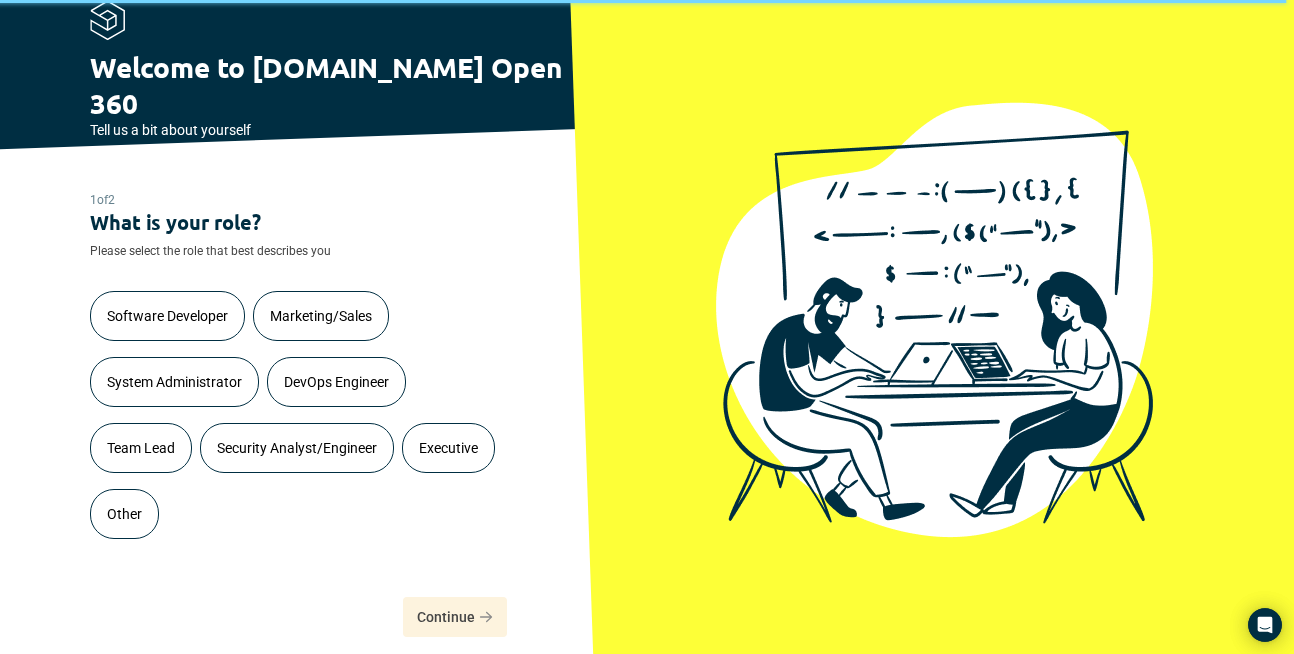 click on "Software Developer" at bounding box center [167, 316] 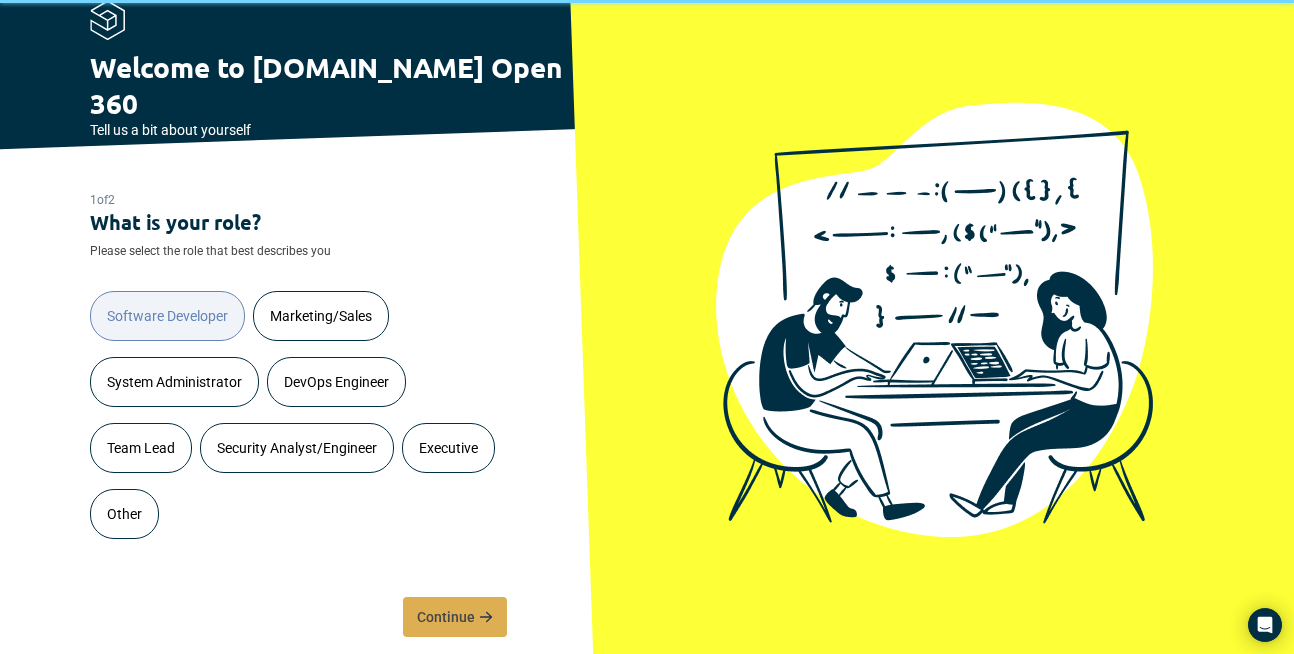 click on "Continue" at bounding box center (455, 617) 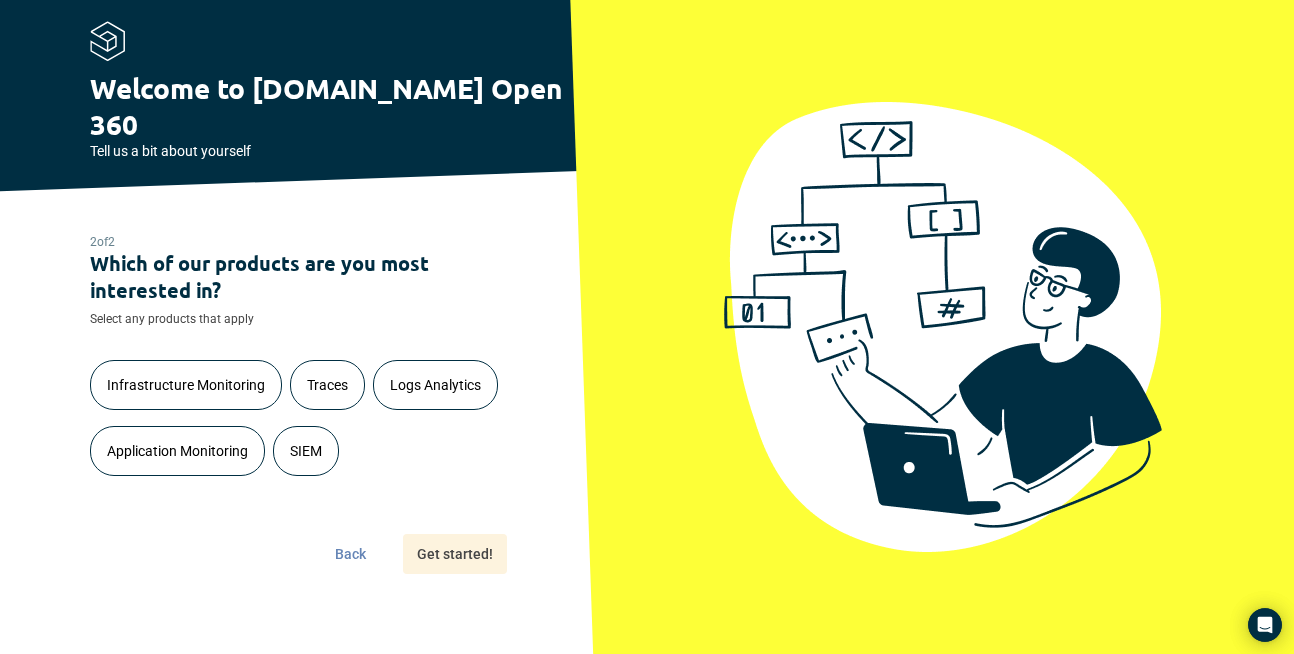 click on "Traces" at bounding box center (327, 385) 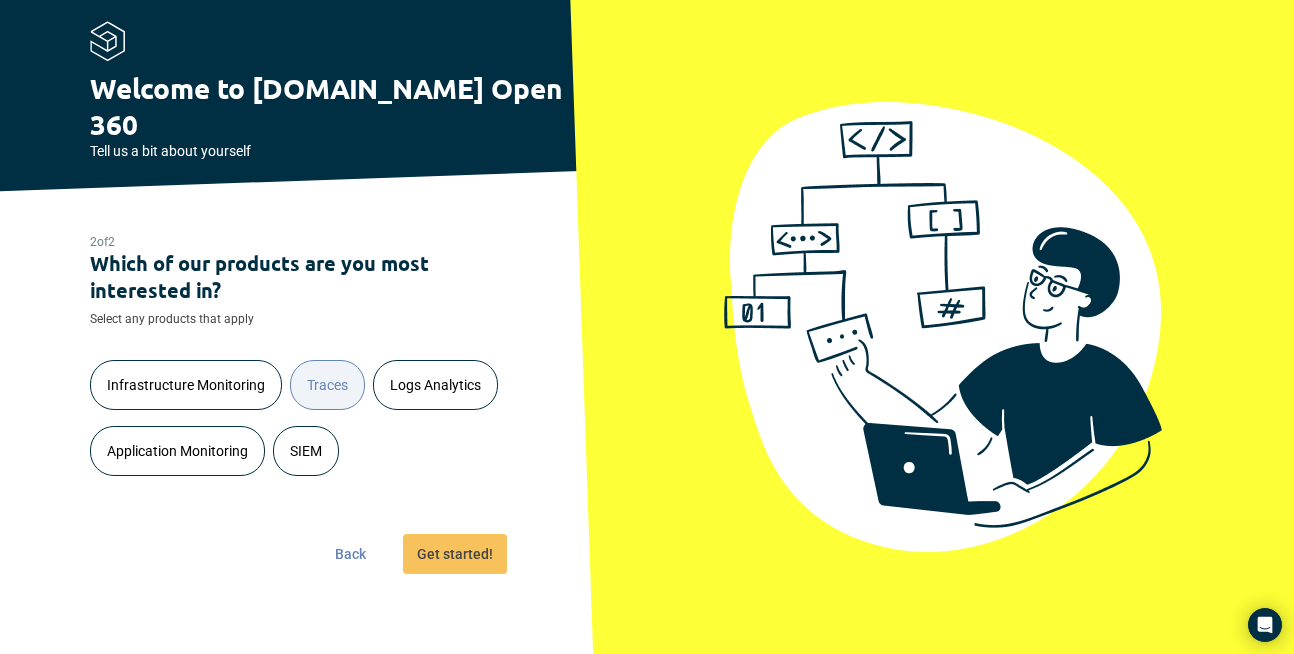click on "Logs Analytics" at bounding box center [435, 385] 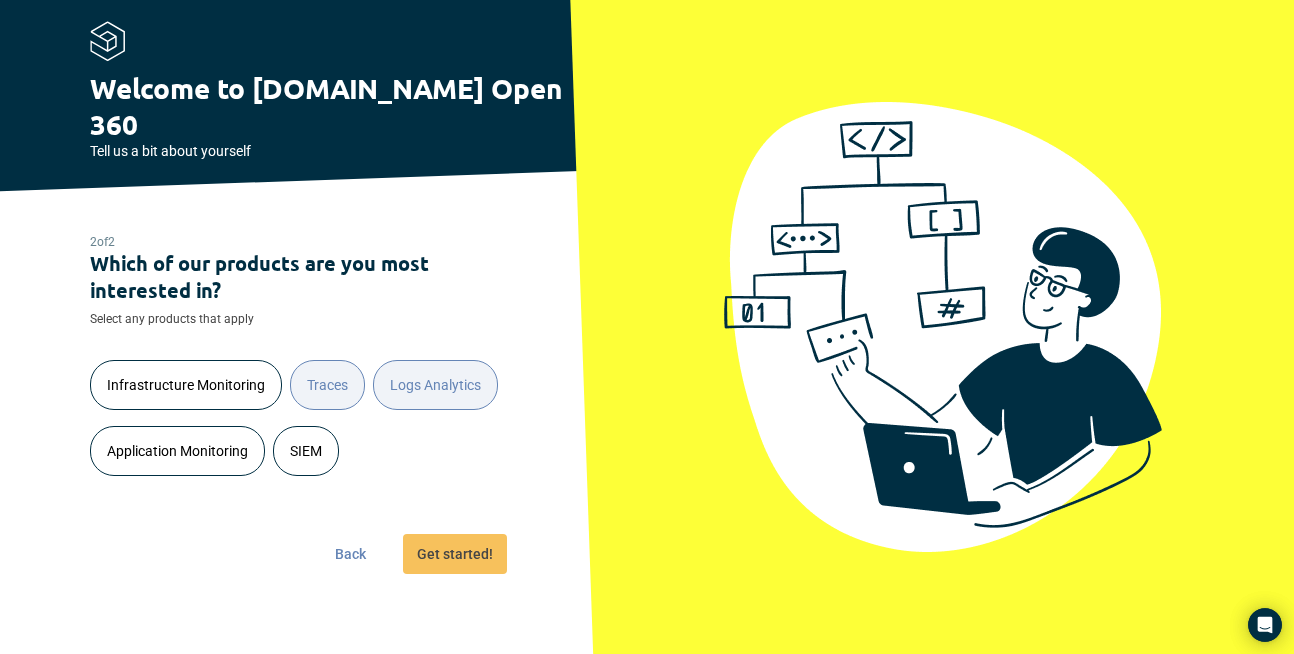 click on "Application Monitoring" at bounding box center (177, 451) 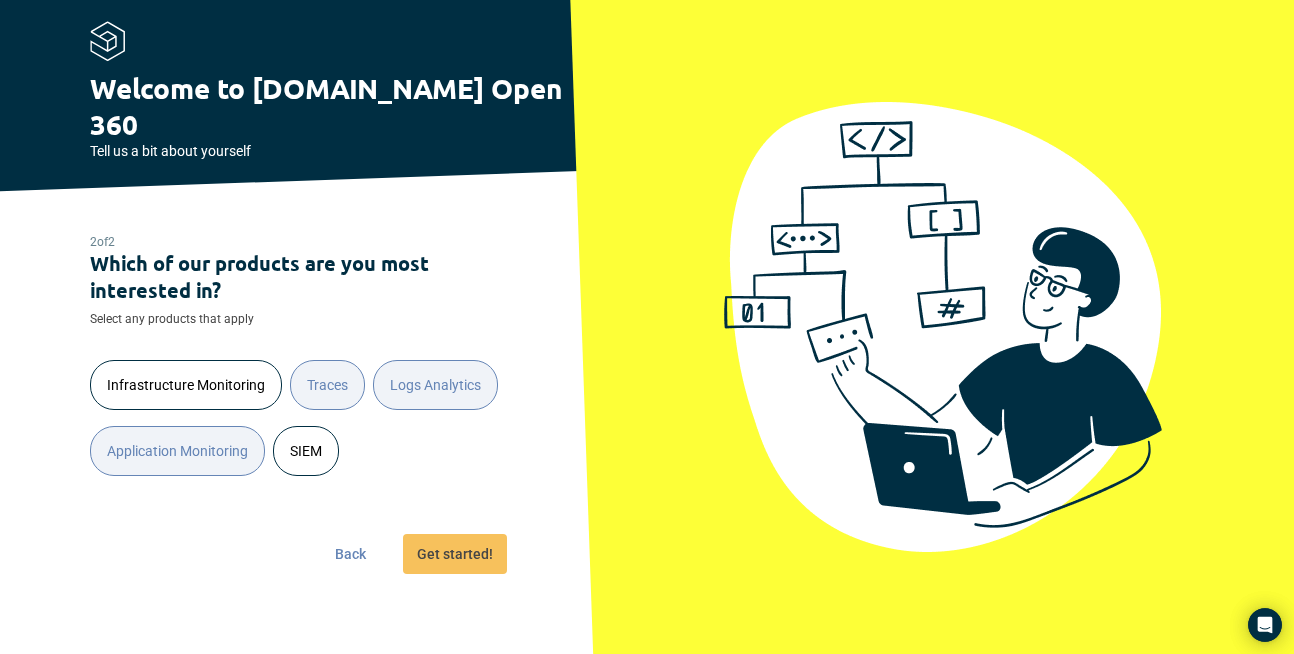 click on "Infrastructure Monitoring" at bounding box center (186, 385) 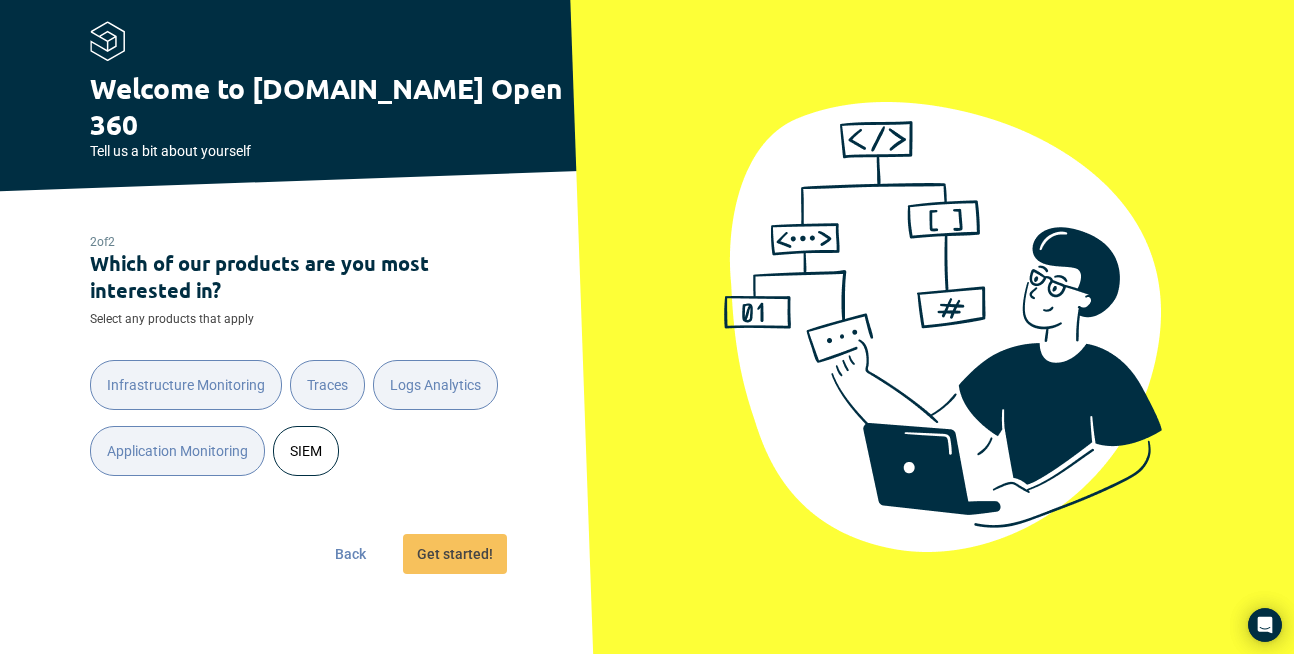 click on "SIEM" at bounding box center (306, 451) 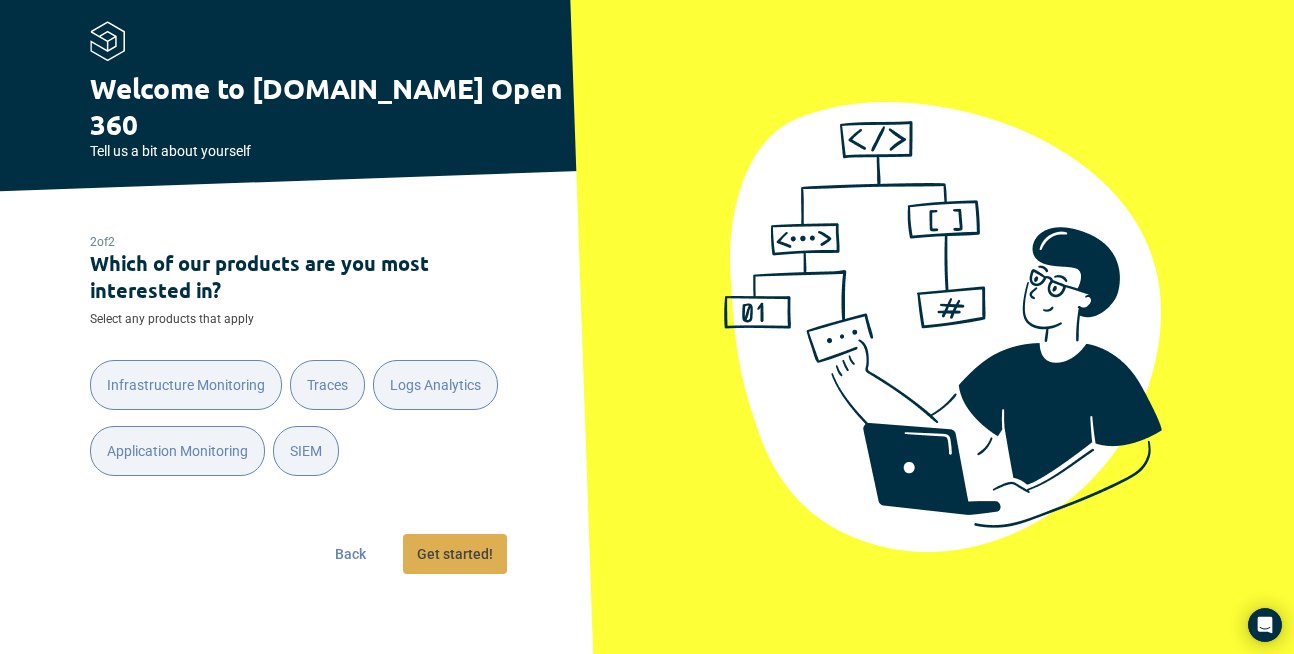 click on "Get started!" at bounding box center [455, 554] 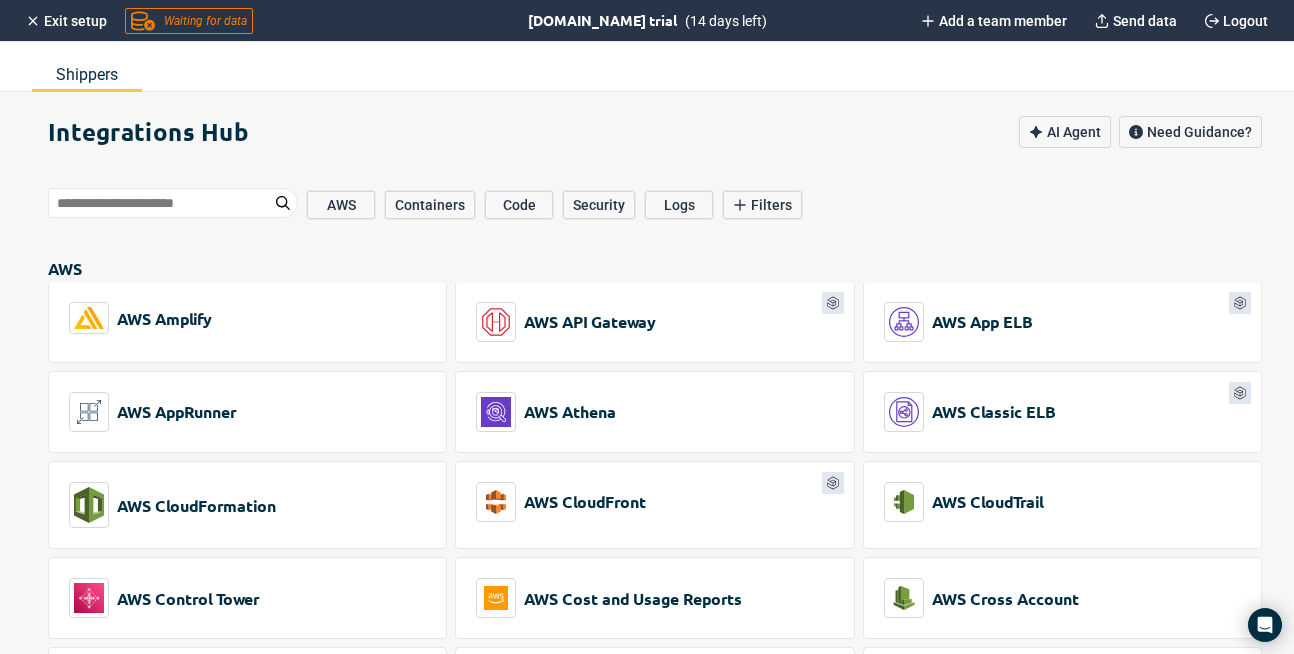 scroll, scrollTop: 2031, scrollLeft: 0, axis: vertical 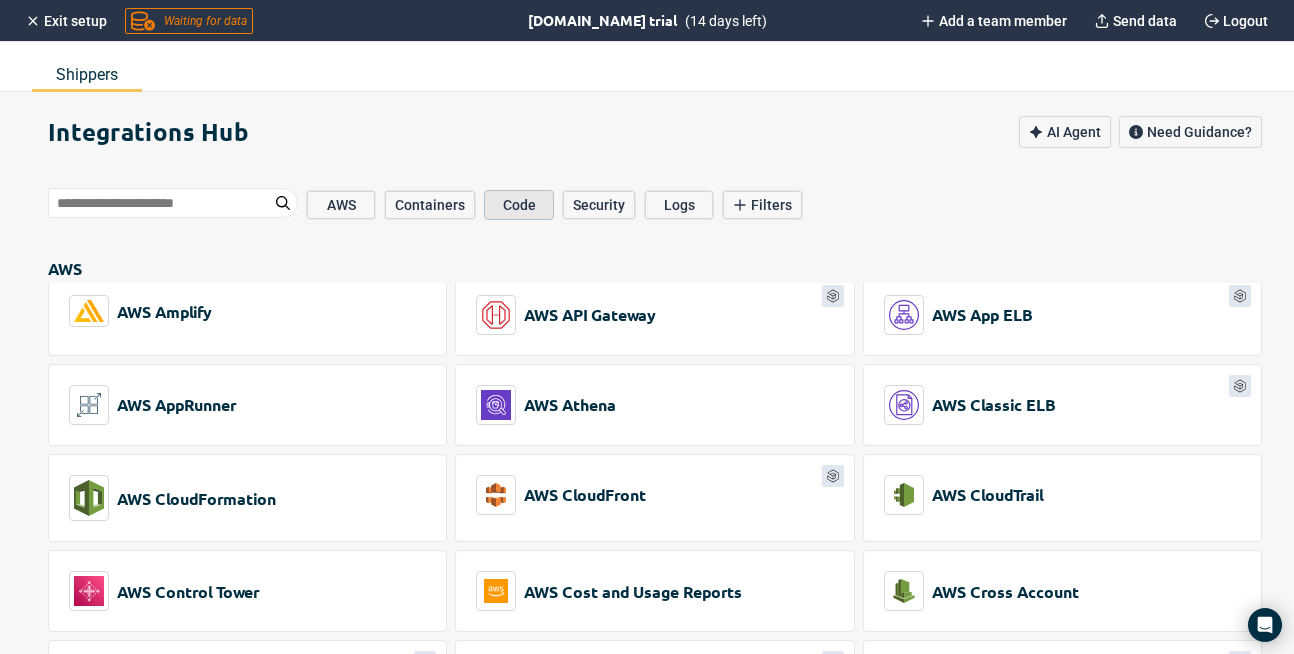 click on "Code" at bounding box center [519, 205] 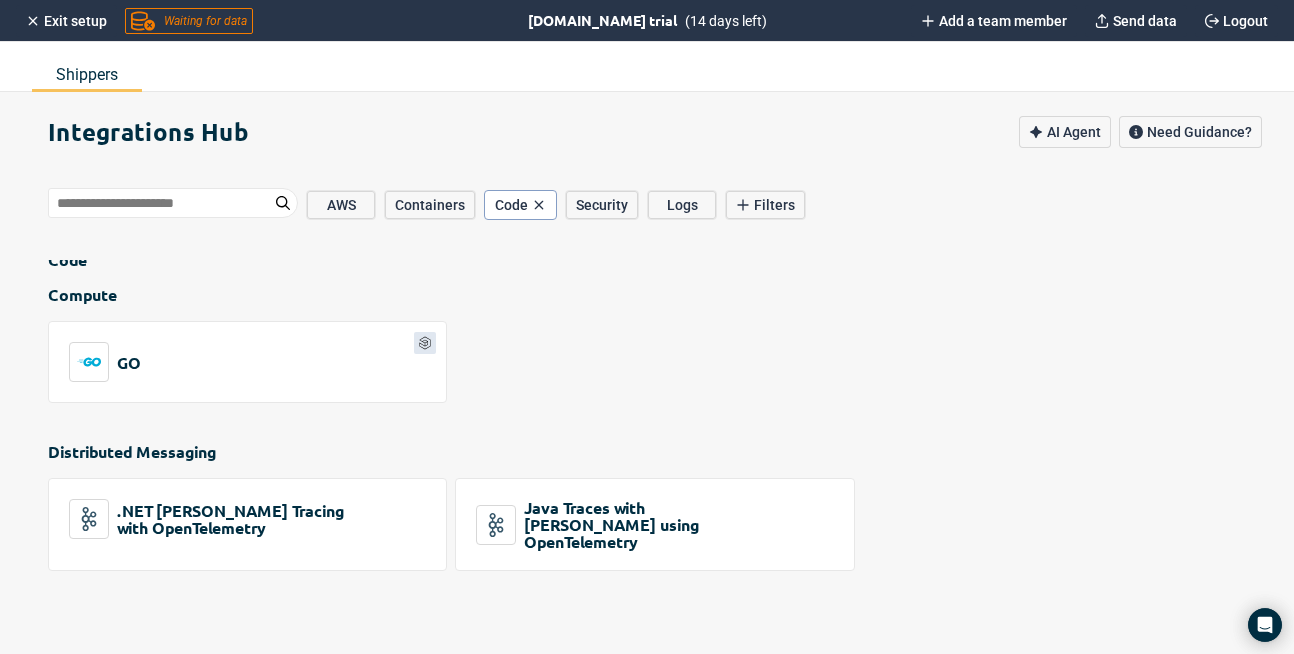 scroll, scrollTop: 0, scrollLeft: 0, axis: both 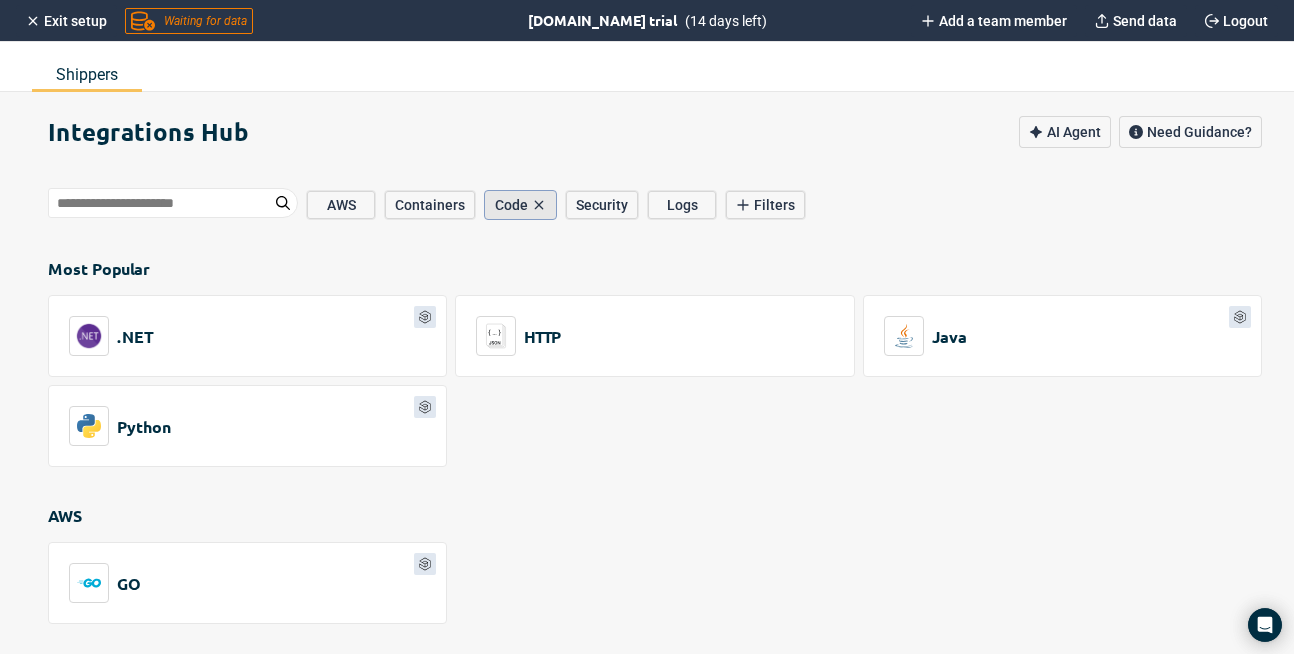 click 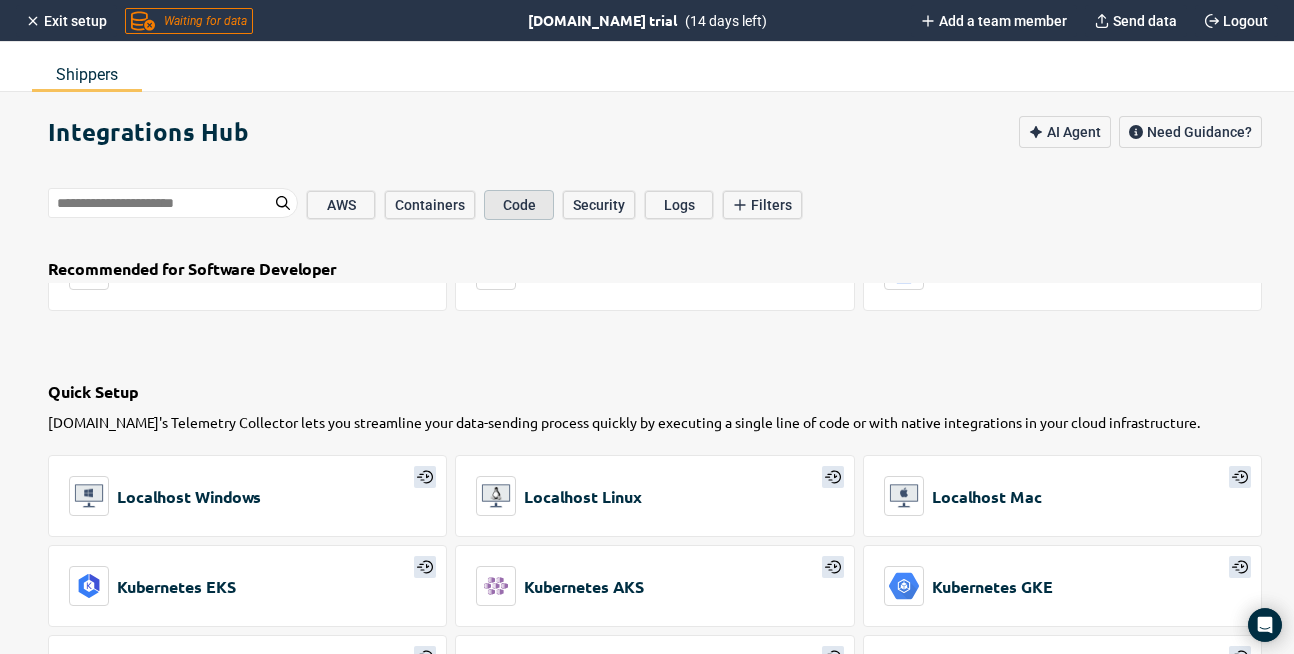 scroll, scrollTop: 68, scrollLeft: 0, axis: vertical 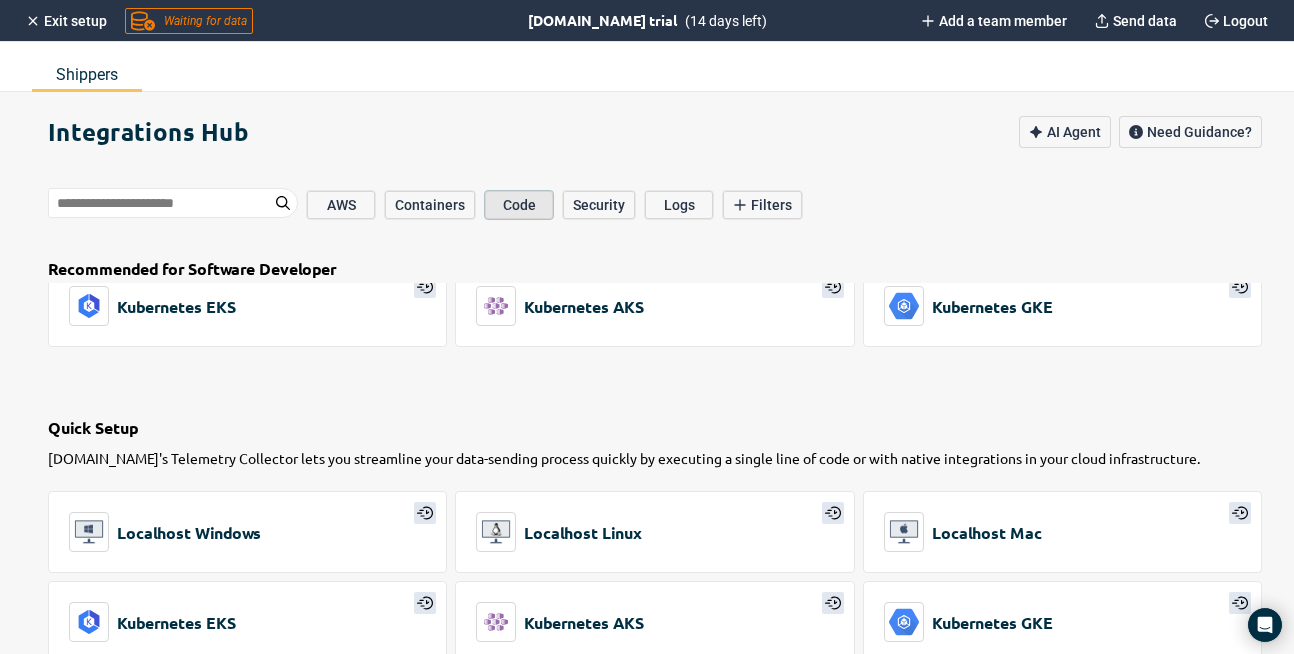 click on "Quick Setup Logz.io's Telemetry Collector lets you streamline your data-sending process quickly by executing a single line of code or with native integrations in your cloud infrastructure. Localhost Windows Localhost Linux Localhost Mac Kubernetes EKS Kubernetes AKS Kubernetes GKE Kubernetes DigitalOcean AWS Logs (Recommended) AWS Cloudwatch Logs AWS Metrics AWS EC2 GCP Logs GCP Metrics Cloud Integrations Azure Metrics Cloud Integrations Azure Logs" at bounding box center [655, 701] 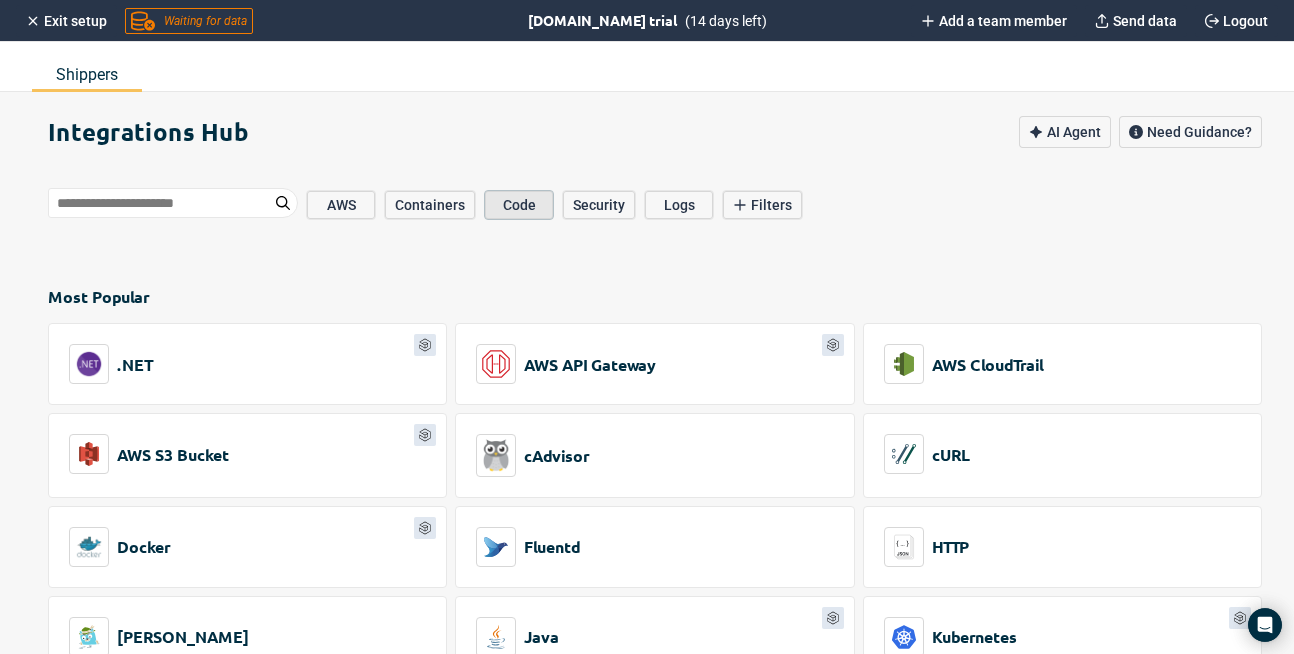 scroll, scrollTop: 4169, scrollLeft: 0, axis: vertical 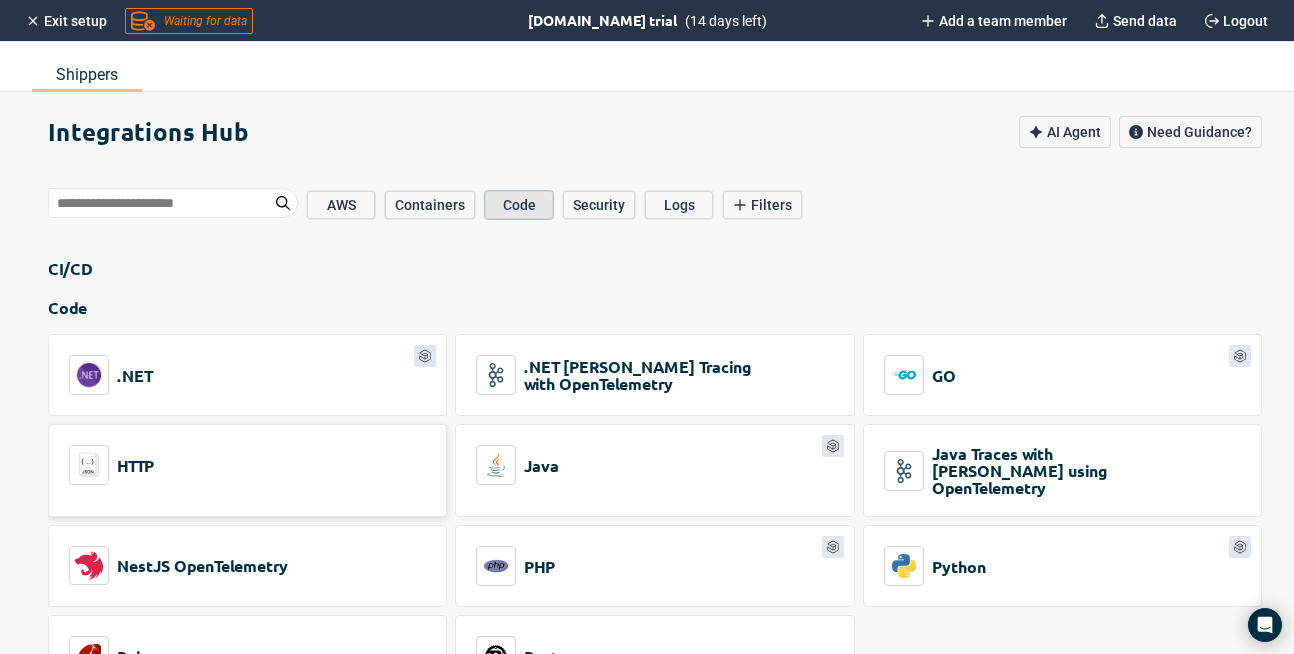click on "HTTP" at bounding box center [247, 465] 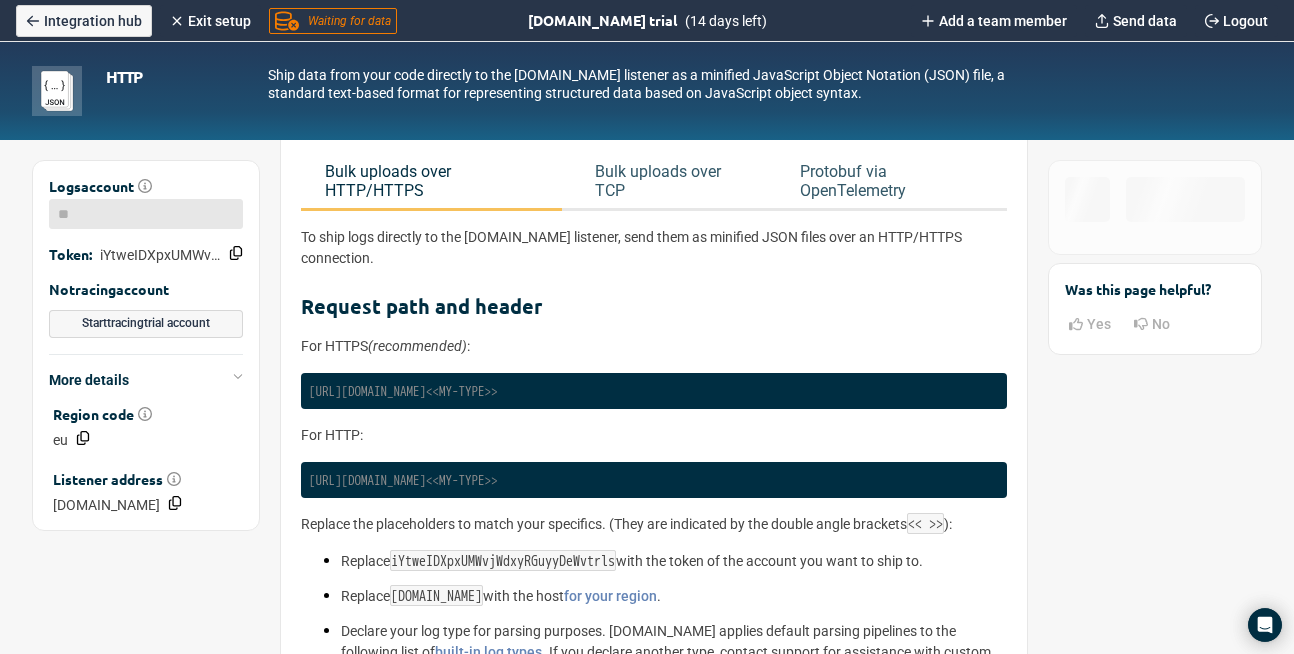 scroll, scrollTop: 0, scrollLeft: 0, axis: both 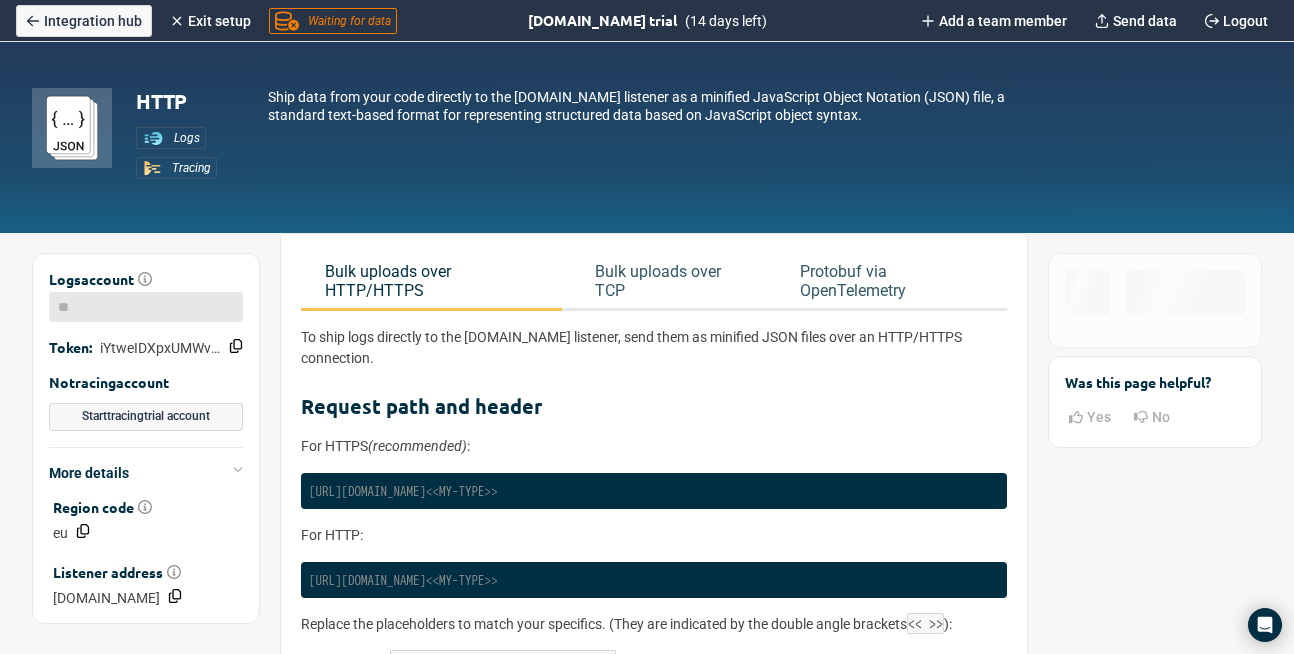 drag, startPoint x: 375, startPoint y: 487, endPoint x: 307, endPoint y: 470, distance: 70.0928 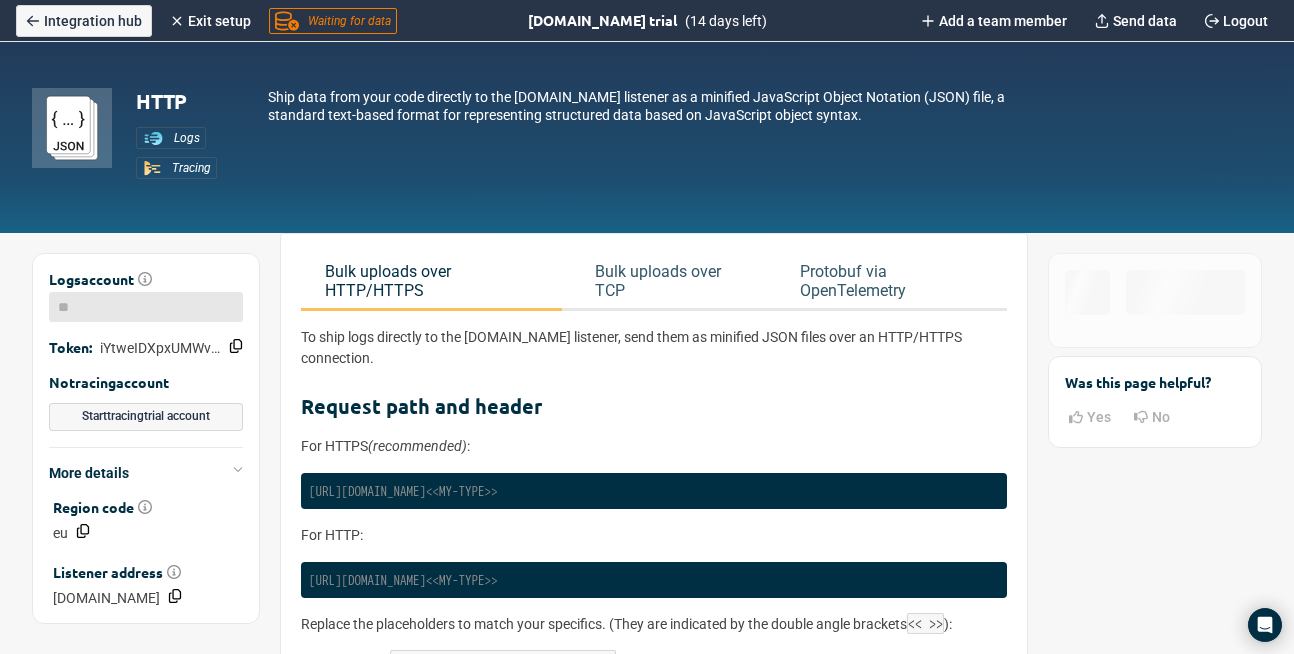 click on "https://listener-eu.logz.io:8071?token=iYtweIDXpxUMWvjWdxyRGuyyDeWvtrls&type=<<MY-TYPE>>  Click to expand (NaN lines)" at bounding box center [654, 491] 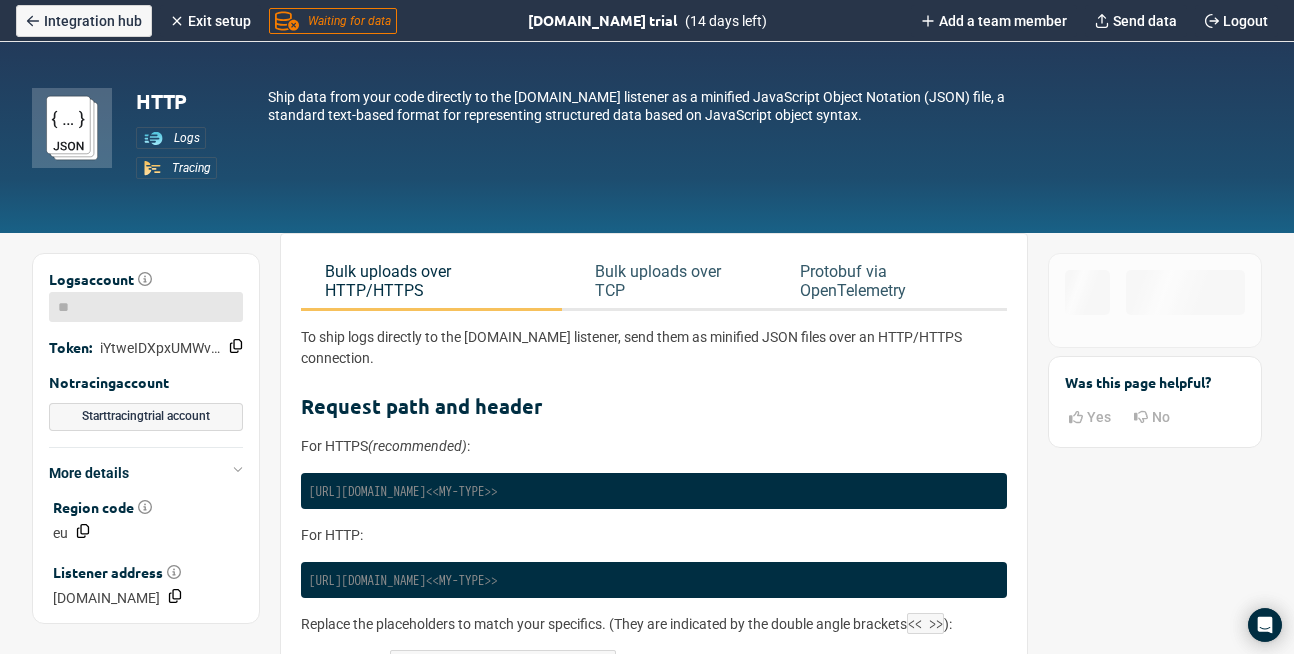 copy on "https://listener-eu.logz.io:8071?token=iYtweIDXpxUMWvjWdxyRGuyyDeWvtrls&type=<<MY-TYPE>>" 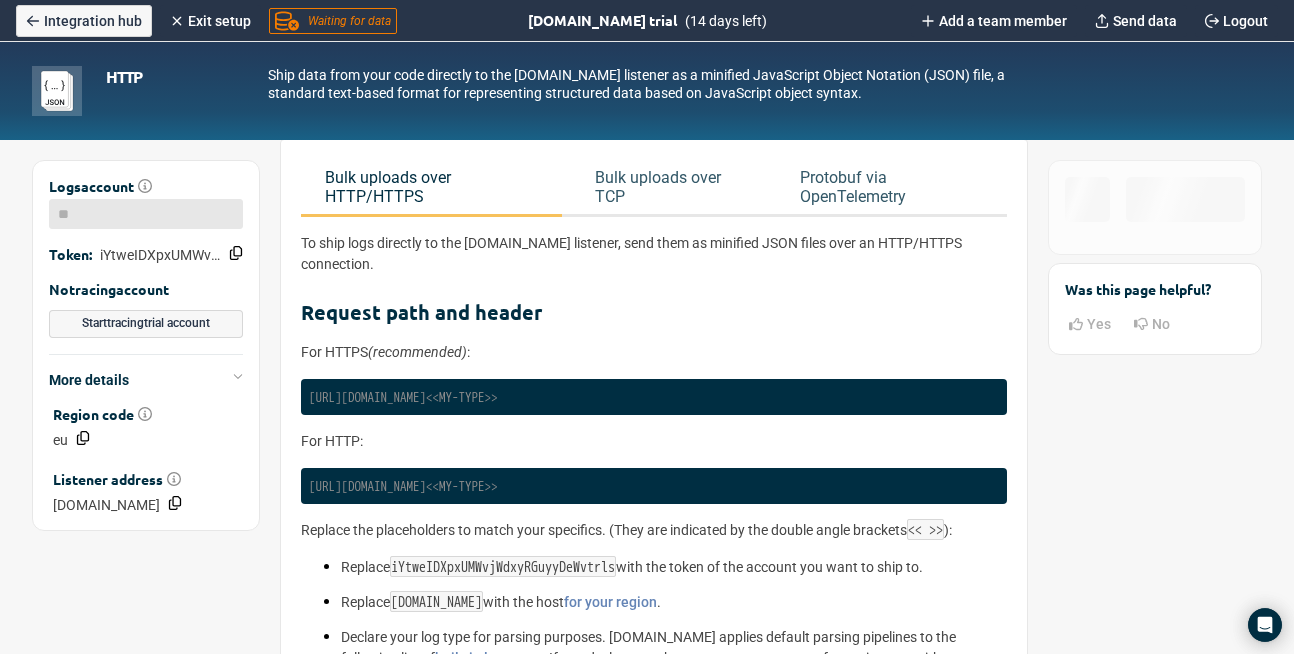 scroll, scrollTop: 7, scrollLeft: 0, axis: vertical 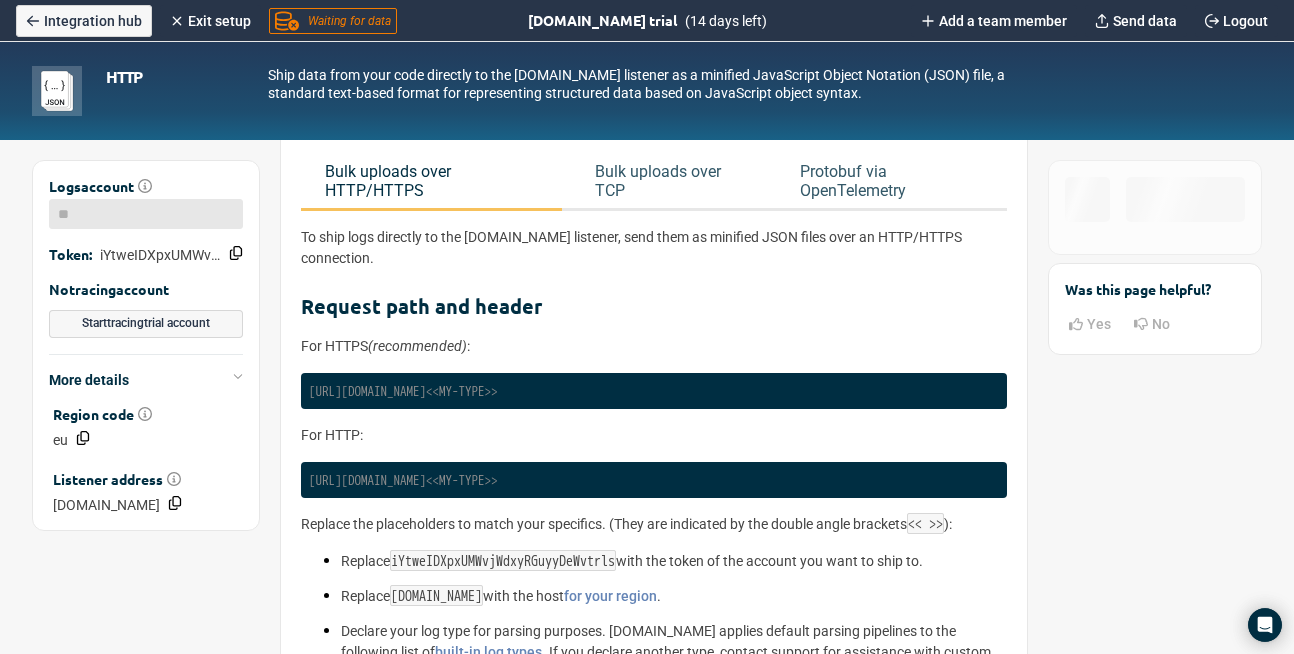 click 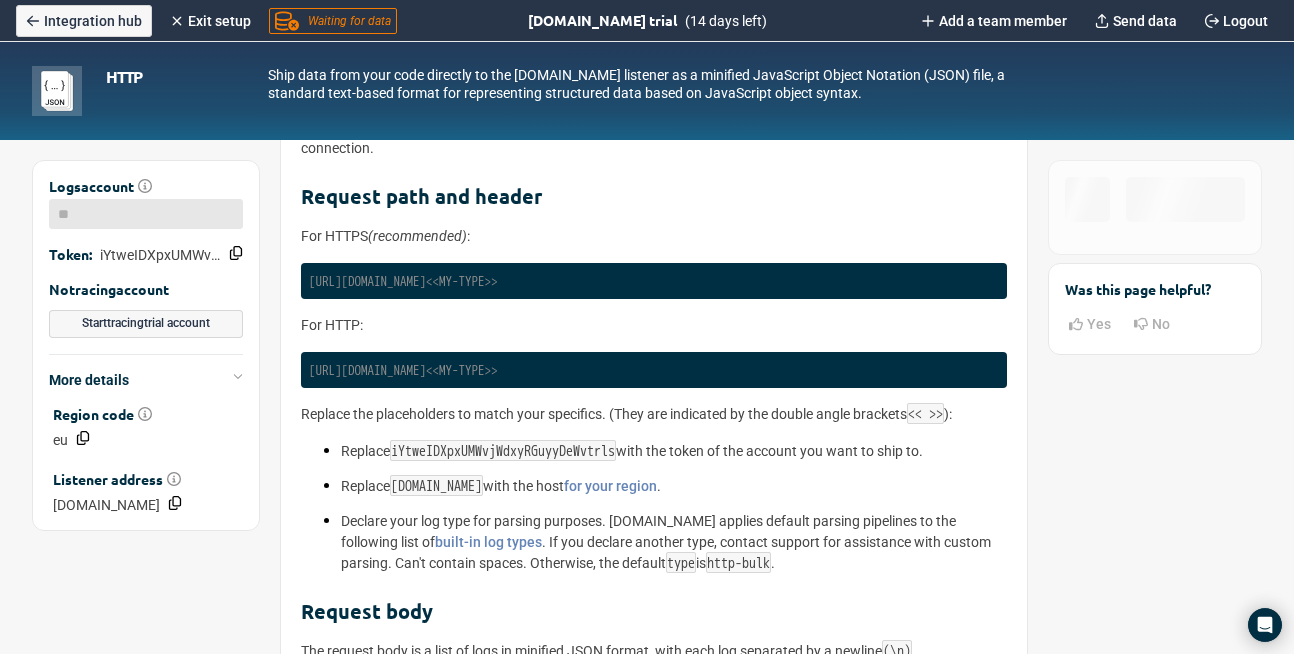 scroll, scrollTop: 0, scrollLeft: 0, axis: both 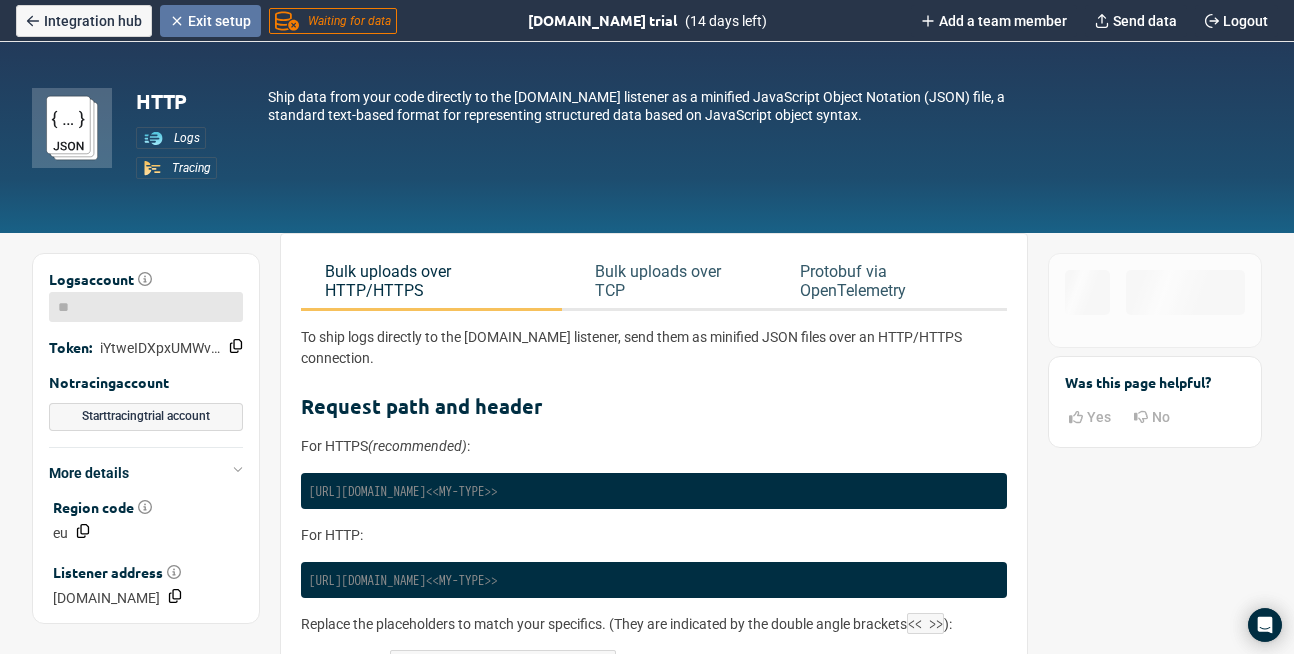 click on "Exit setup" at bounding box center (219, 21) 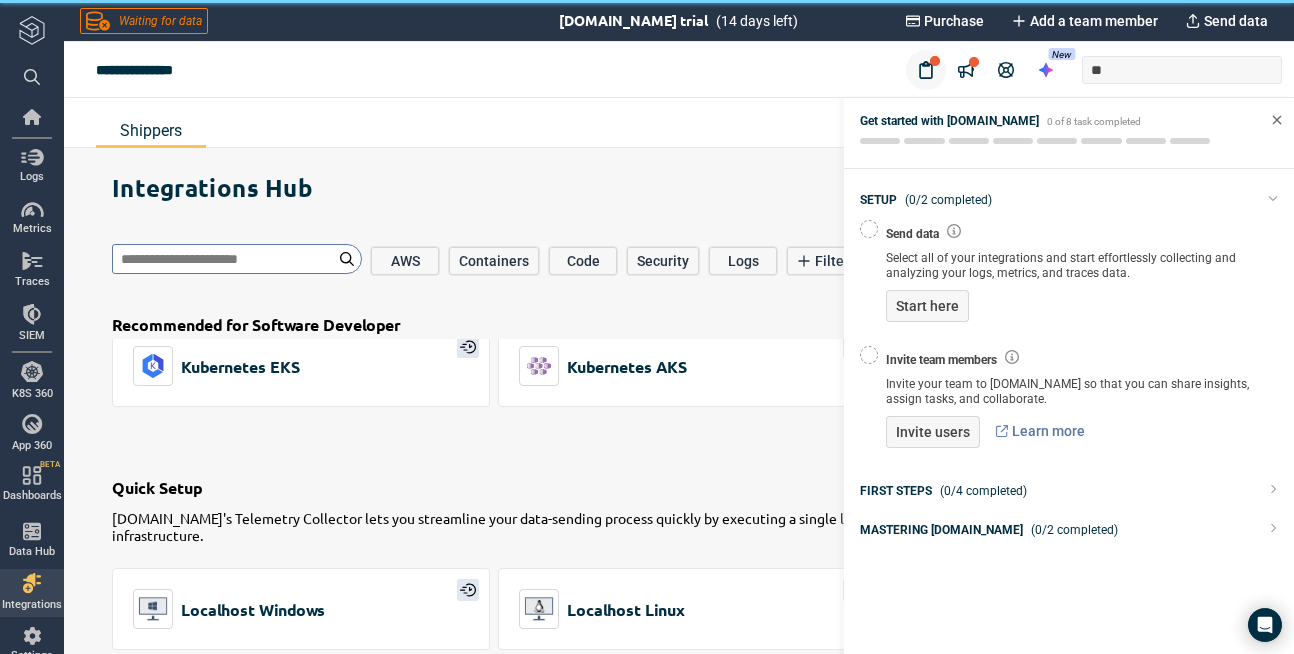 scroll, scrollTop: 0, scrollLeft: 0, axis: both 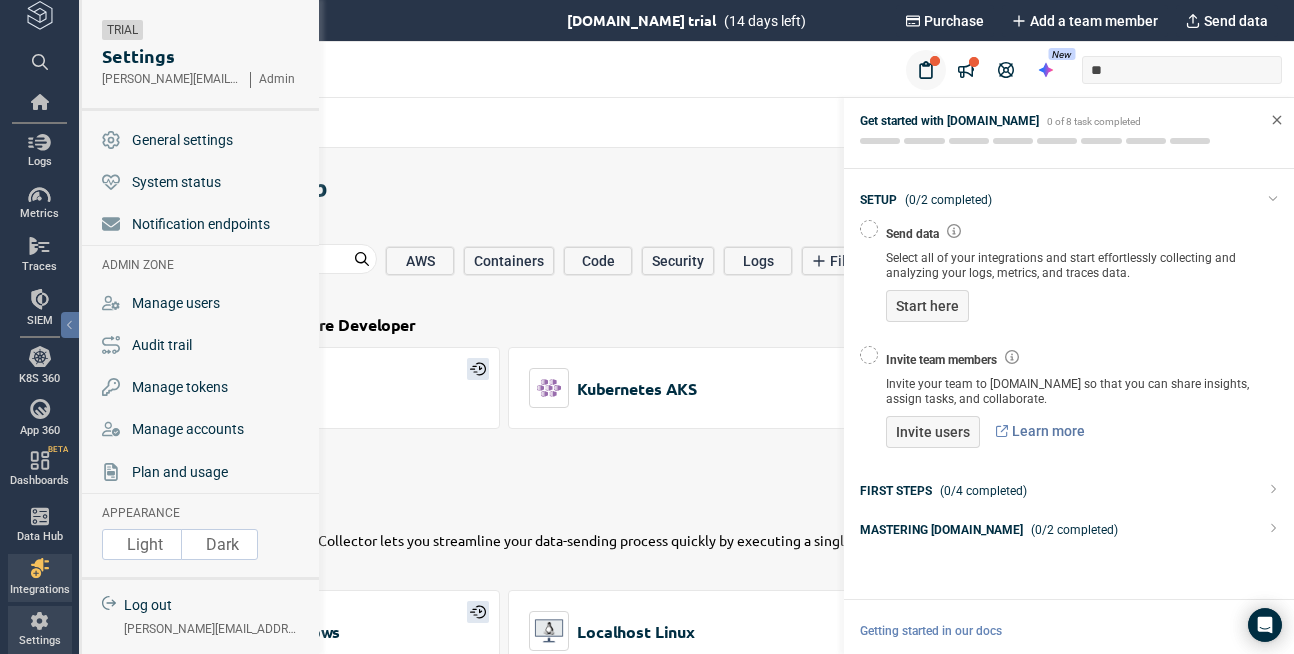 click at bounding box center [39, 621] 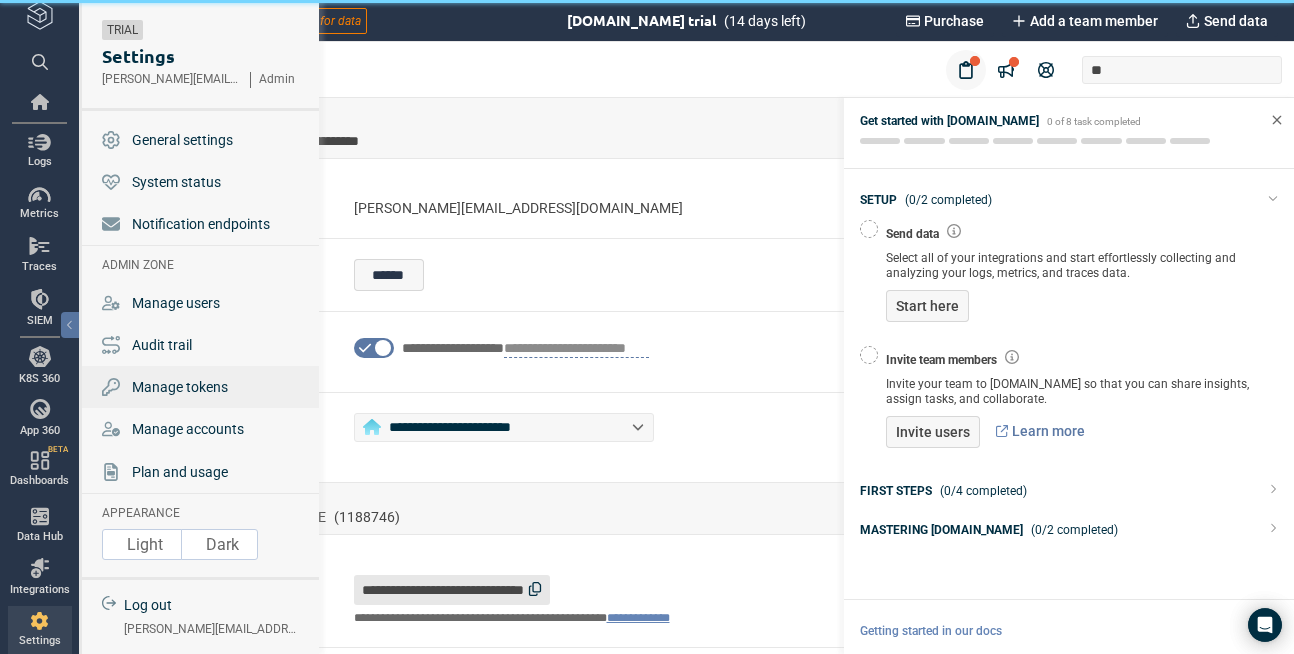 click on "Manage tokens" at bounding box center [180, 387] 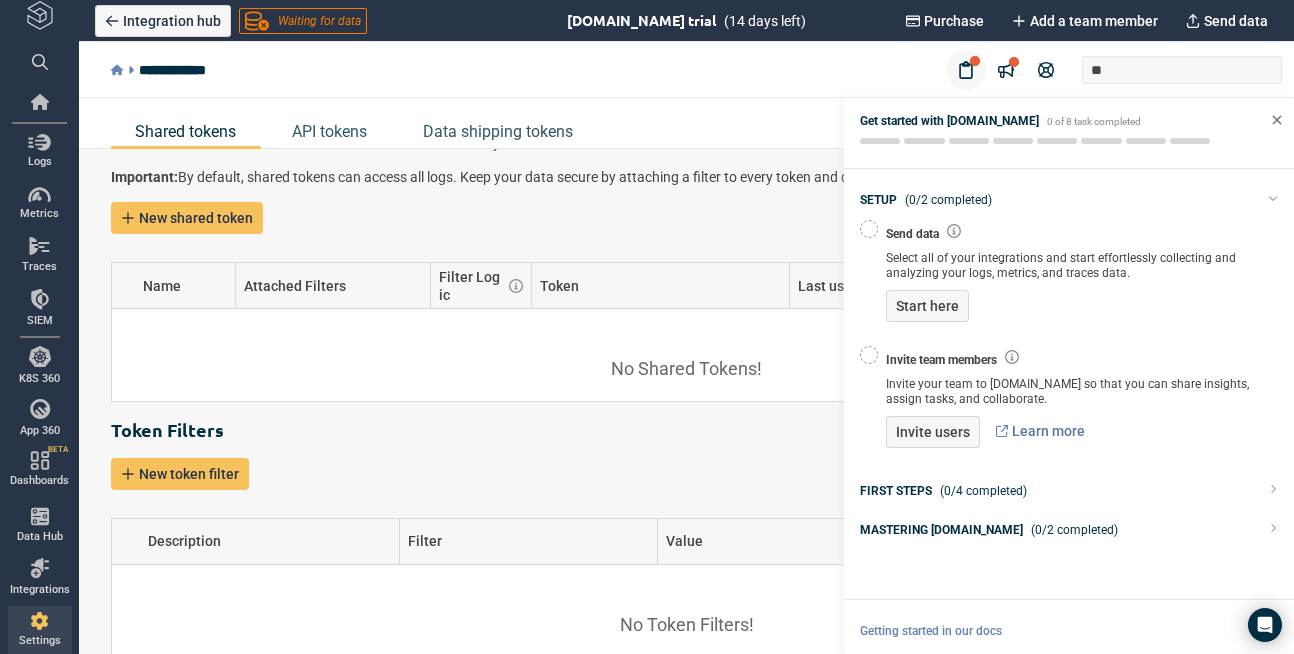 scroll, scrollTop: 0, scrollLeft: 0, axis: both 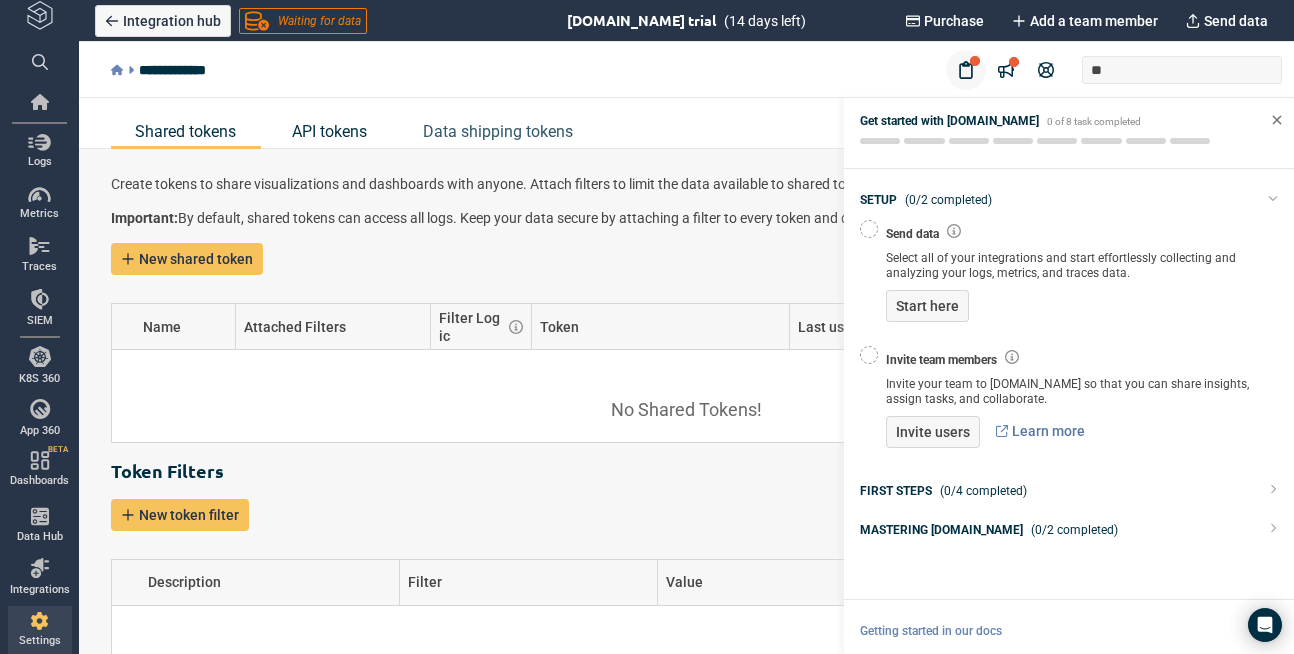 click on "API tokens" at bounding box center (329, 131) 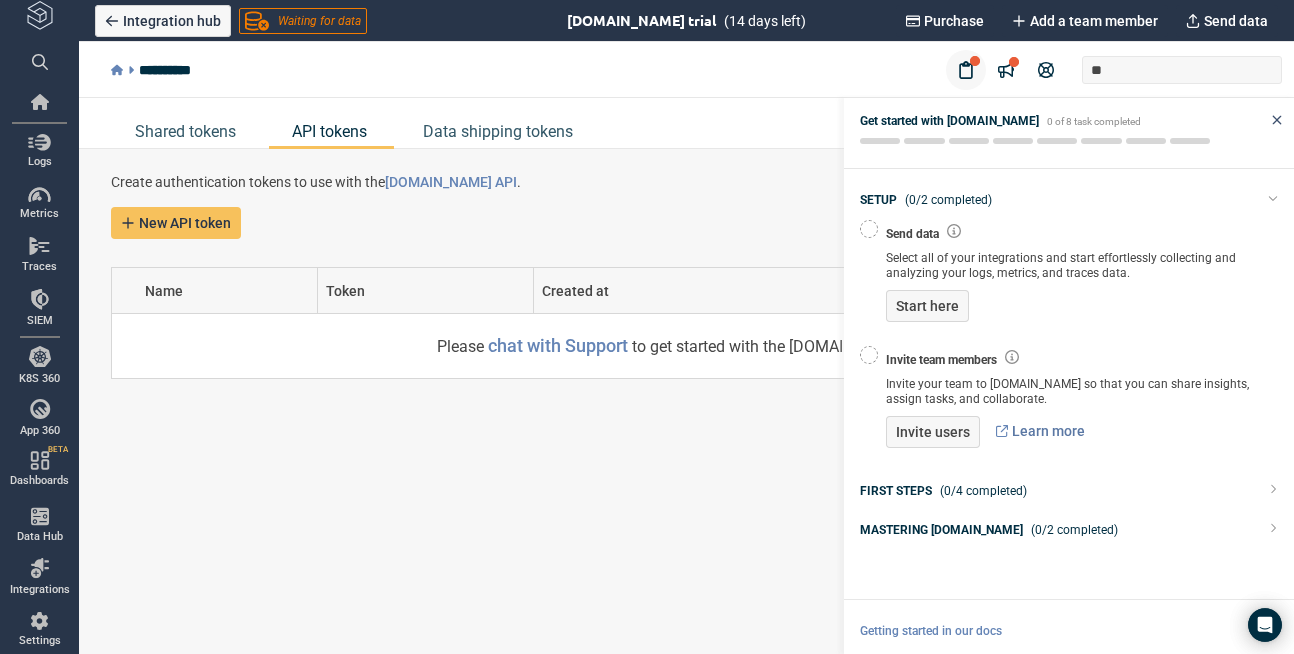 click 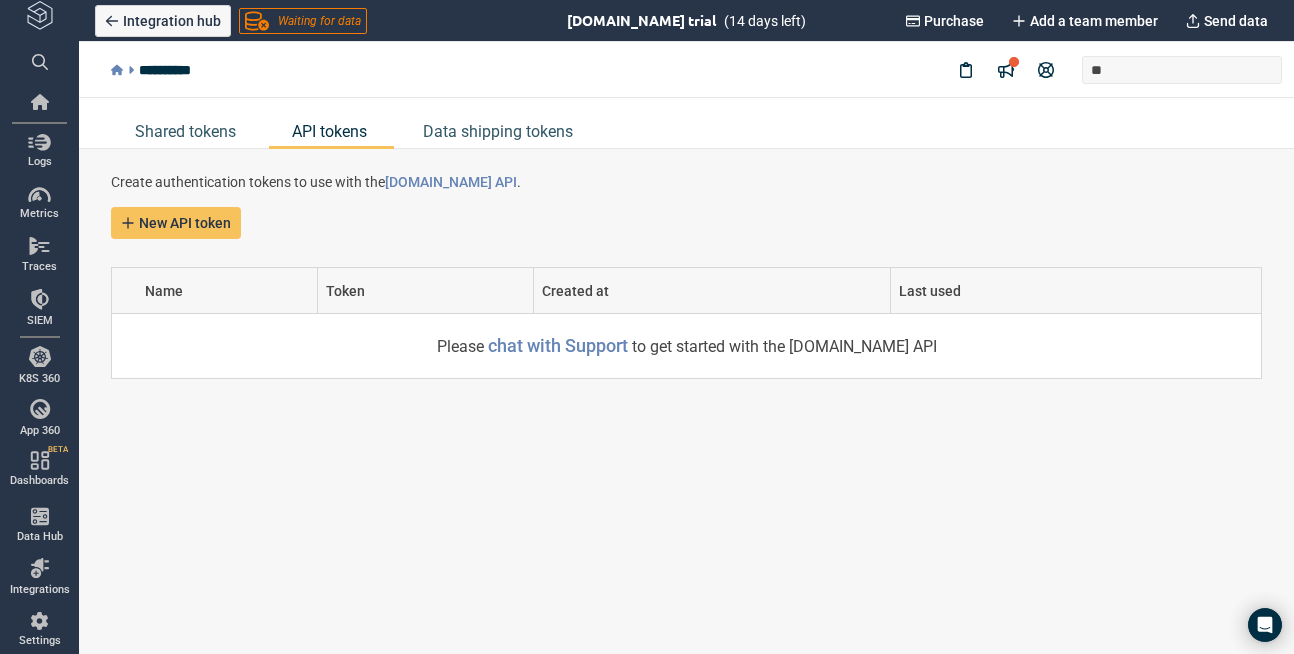 click 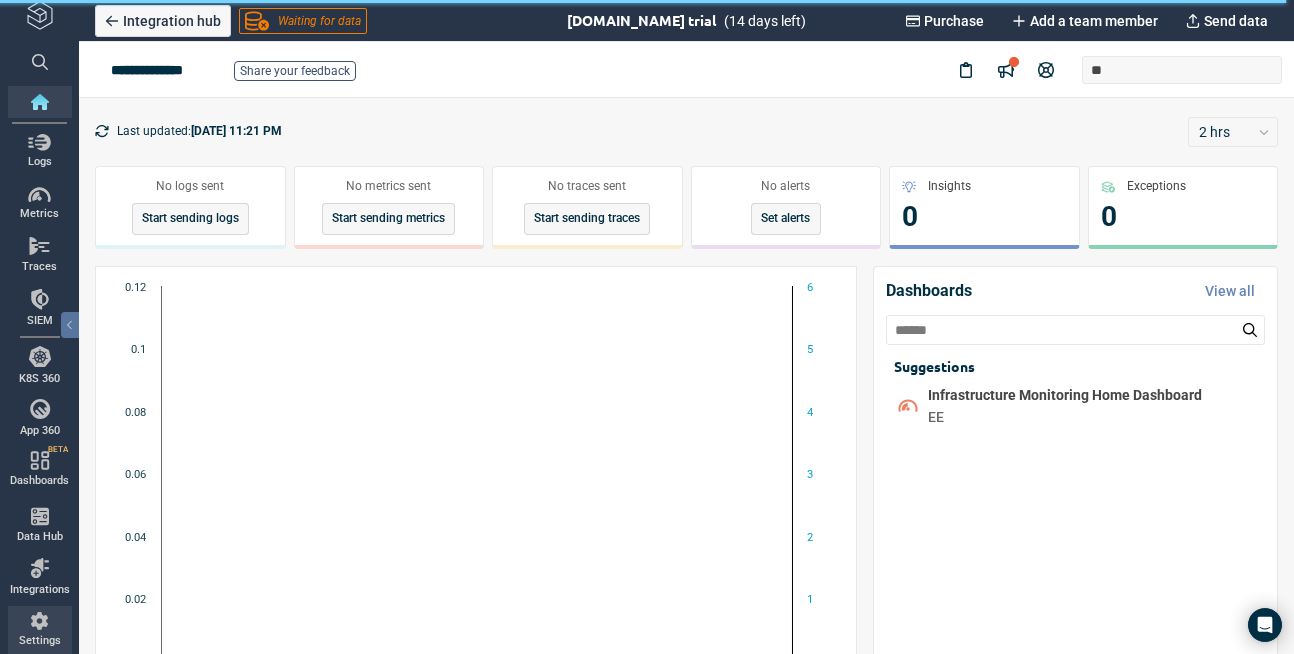 click on "Settings" at bounding box center [40, 641] 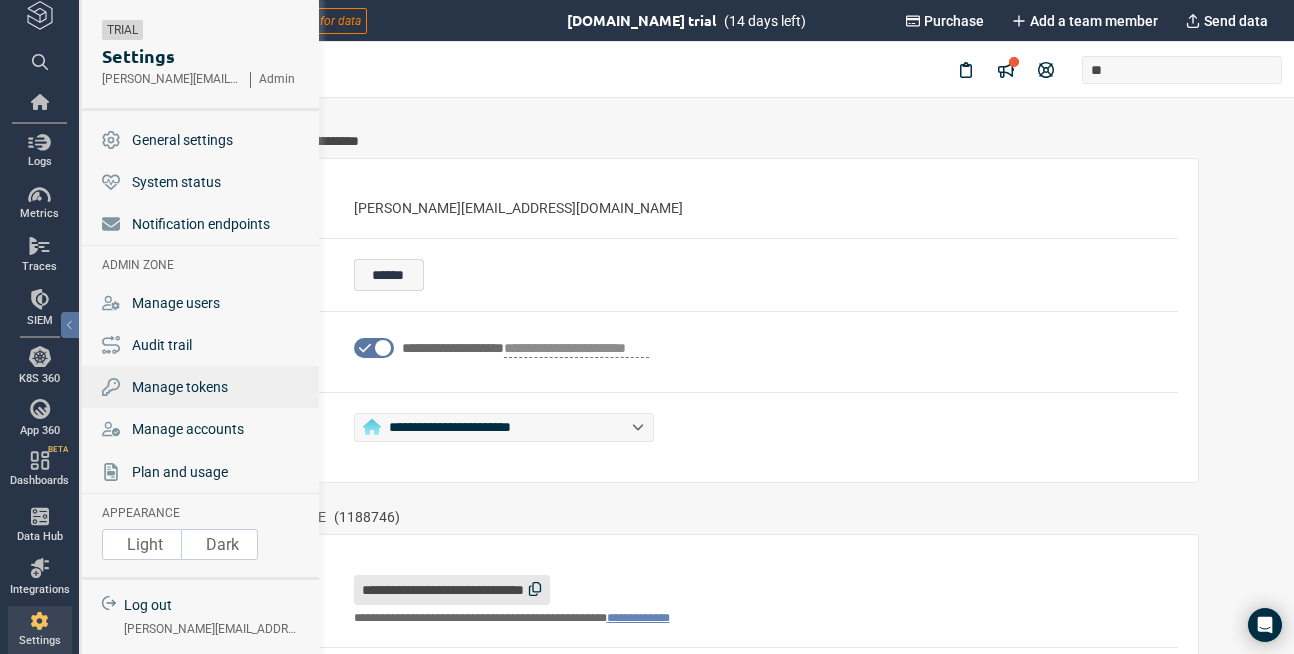 click on "Manage tokens" at bounding box center [180, 387] 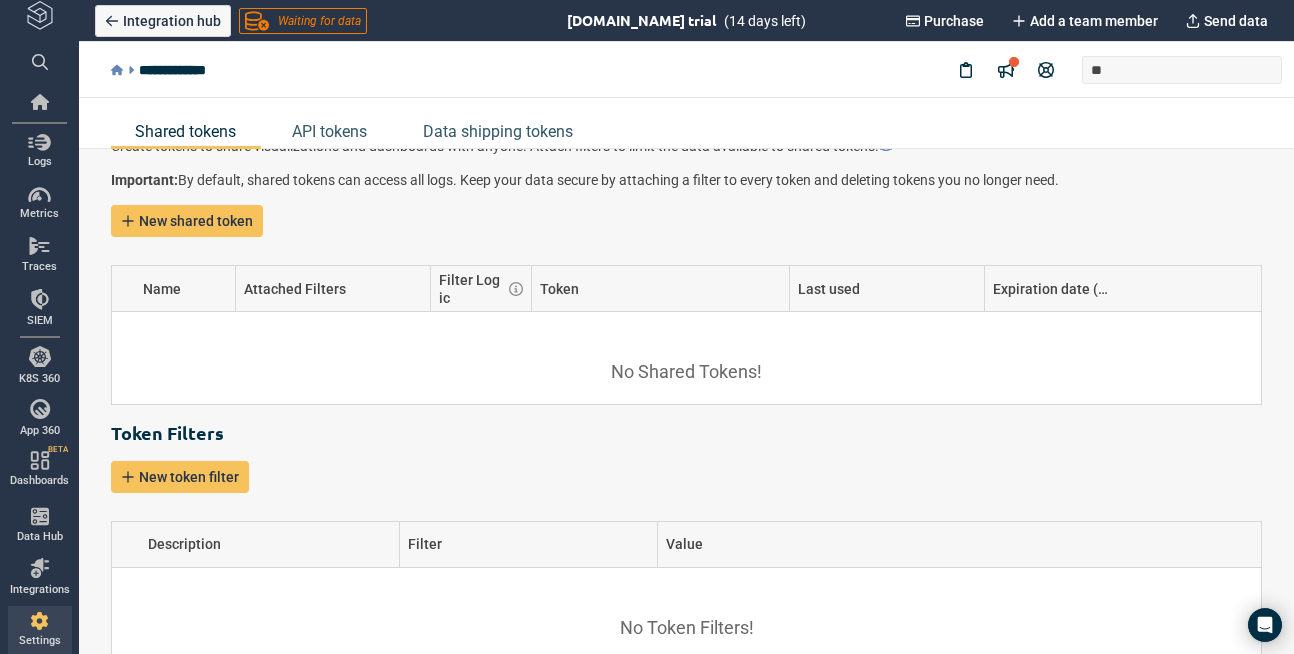 scroll, scrollTop: 0, scrollLeft: 0, axis: both 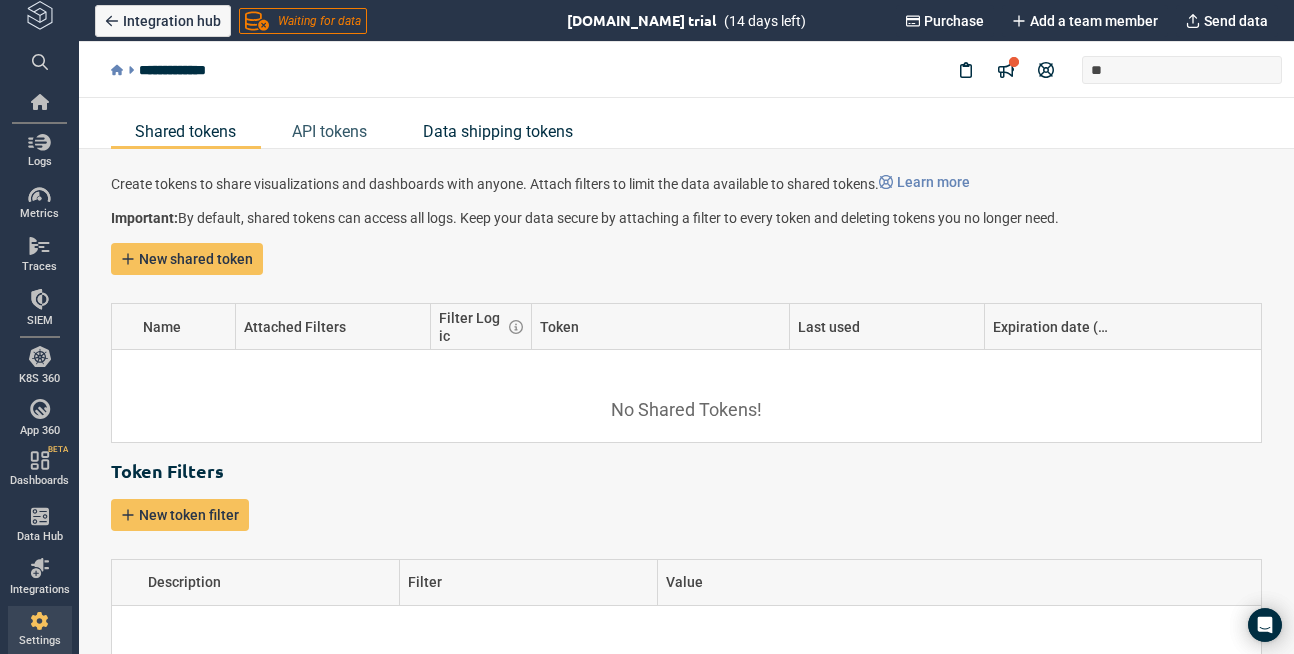 click on "Data shipping tokens" at bounding box center [498, 131] 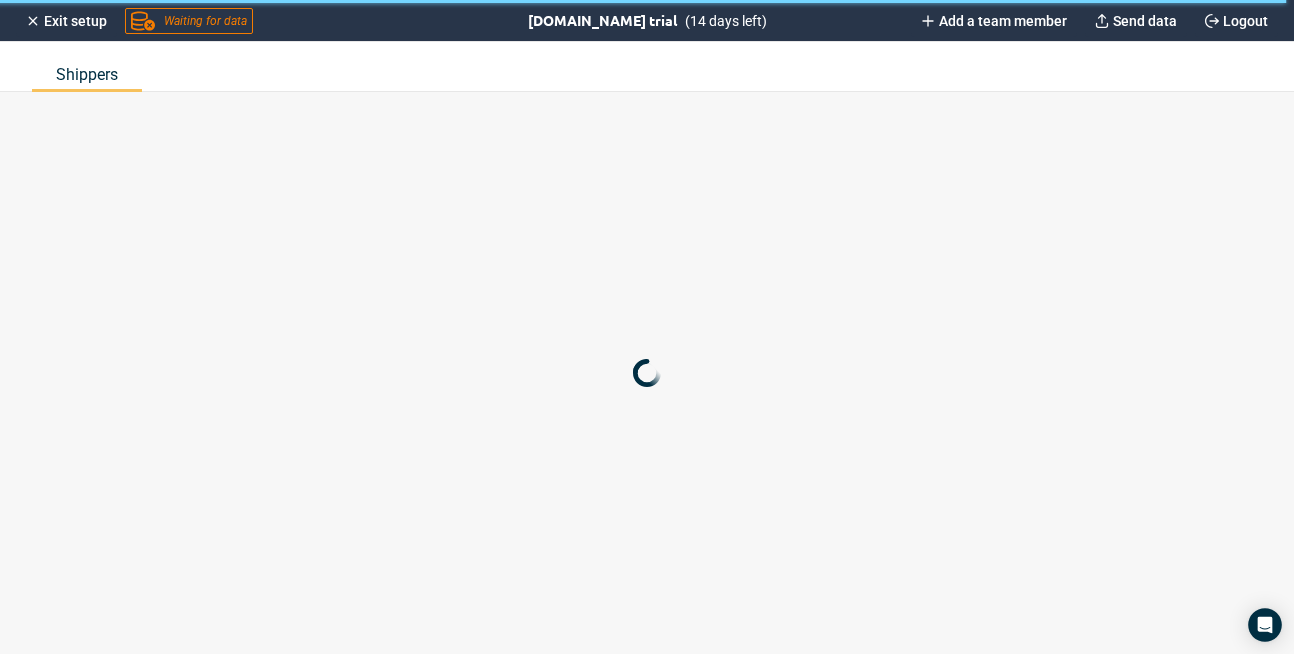 scroll, scrollTop: 0, scrollLeft: 0, axis: both 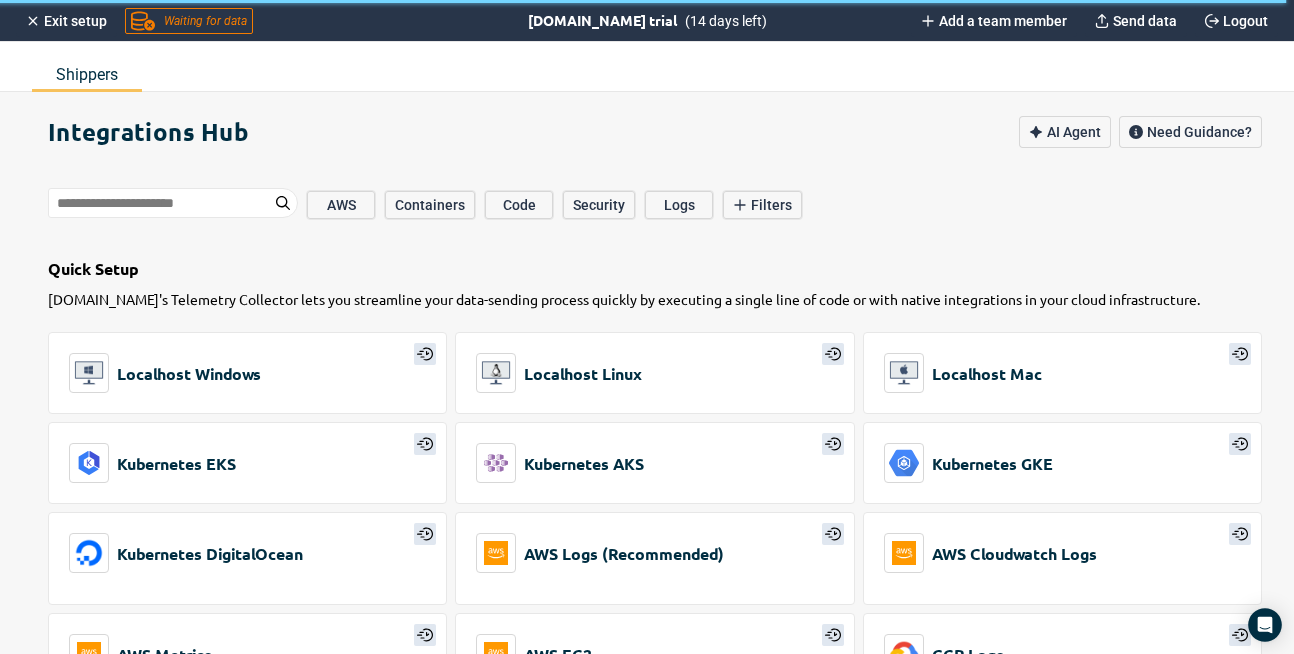 type on "*" 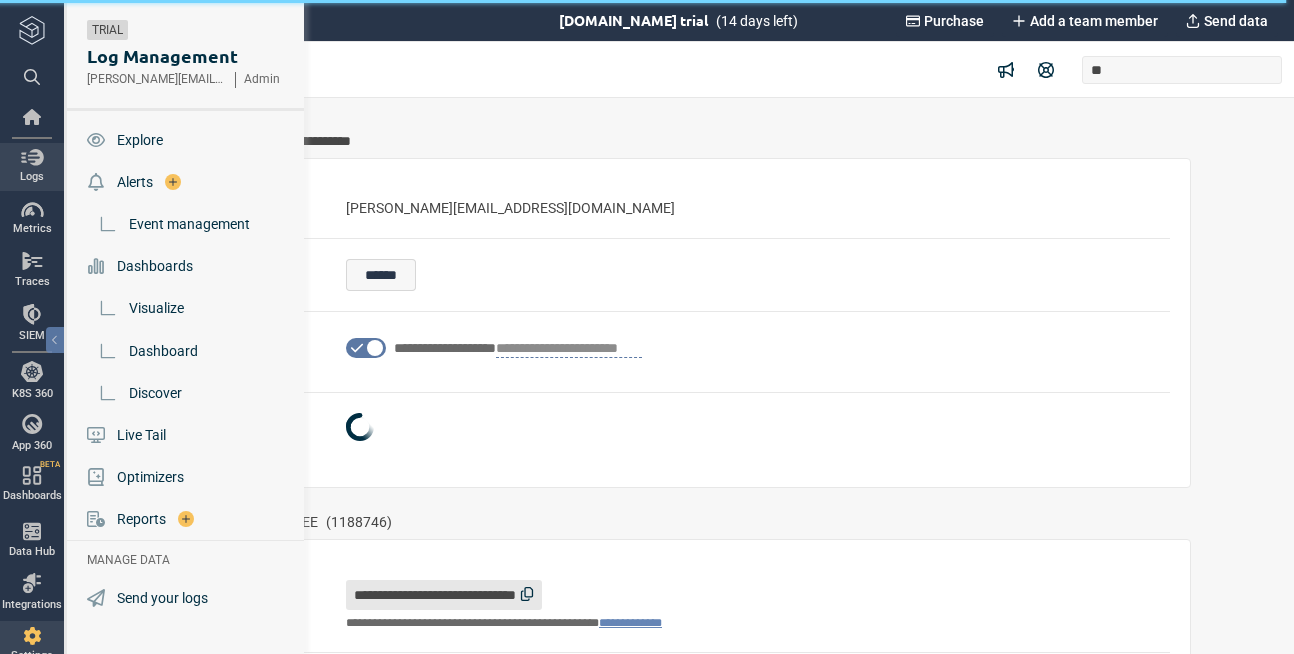 scroll, scrollTop: 0, scrollLeft: 0, axis: both 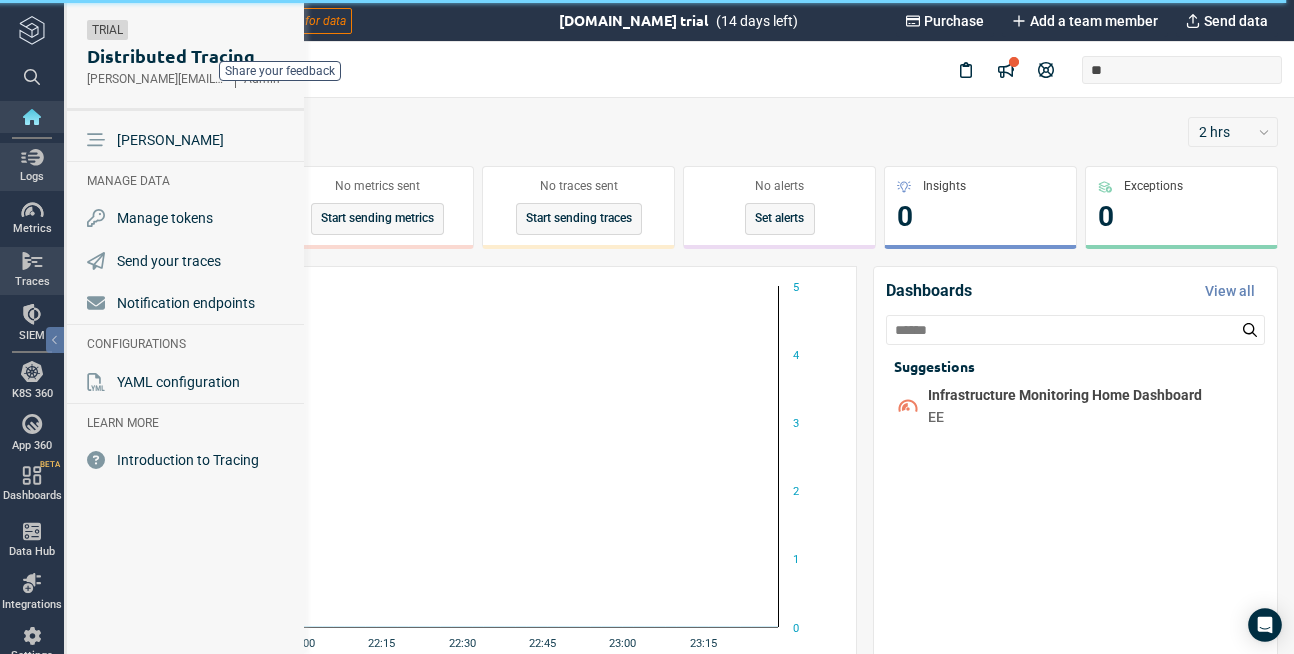 click on "Logs" at bounding box center [32, 177] 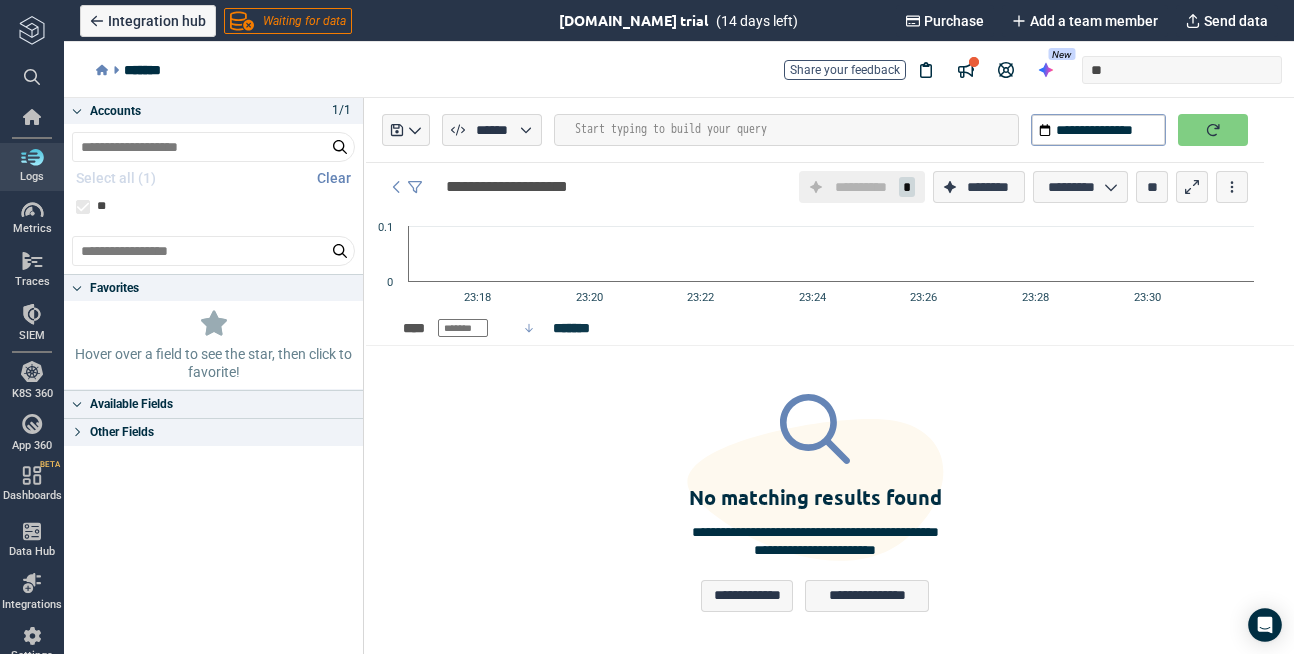 click on "Other Fields" at bounding box center (213, 432) 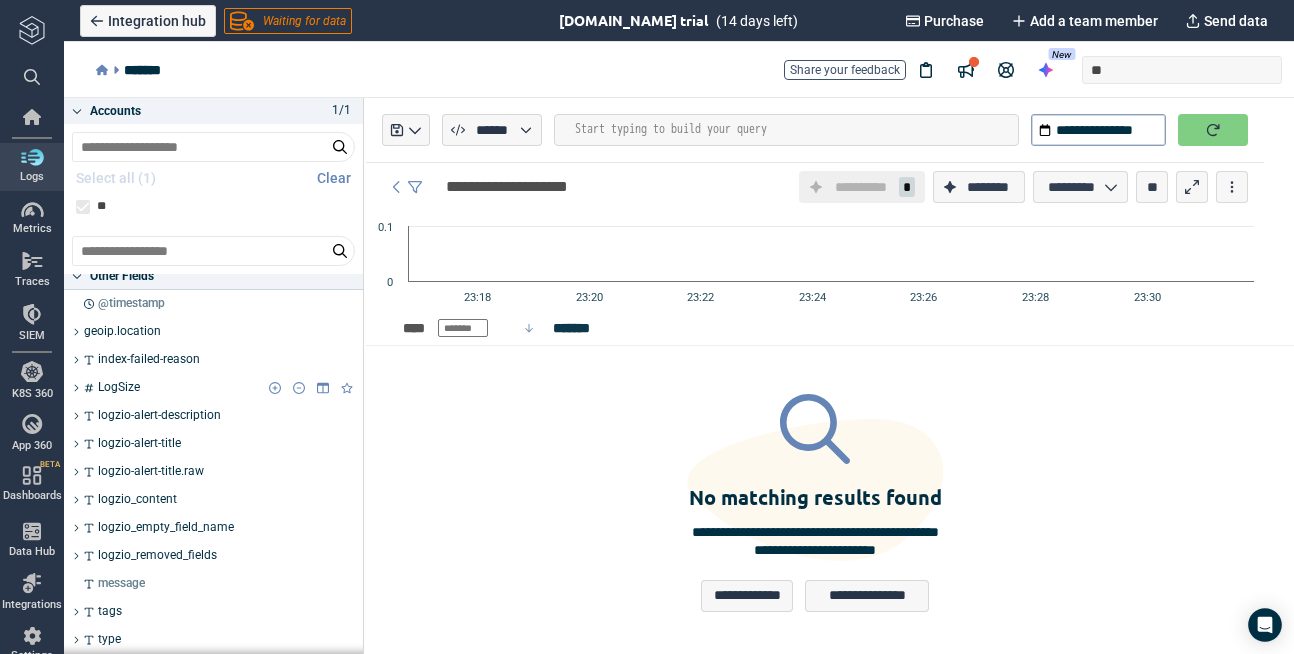 scroll, scrollTop: 0, scrollLeft: 0, axis: both 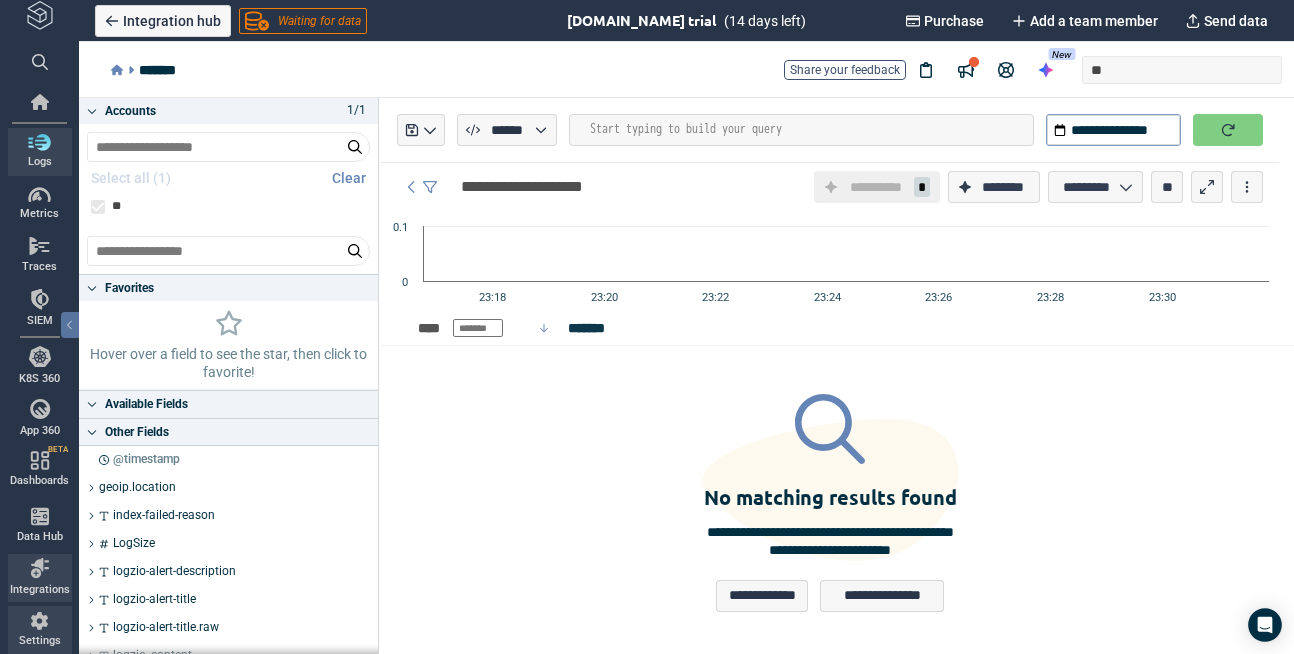 click on "Settings" at bounding box center (40, 630) 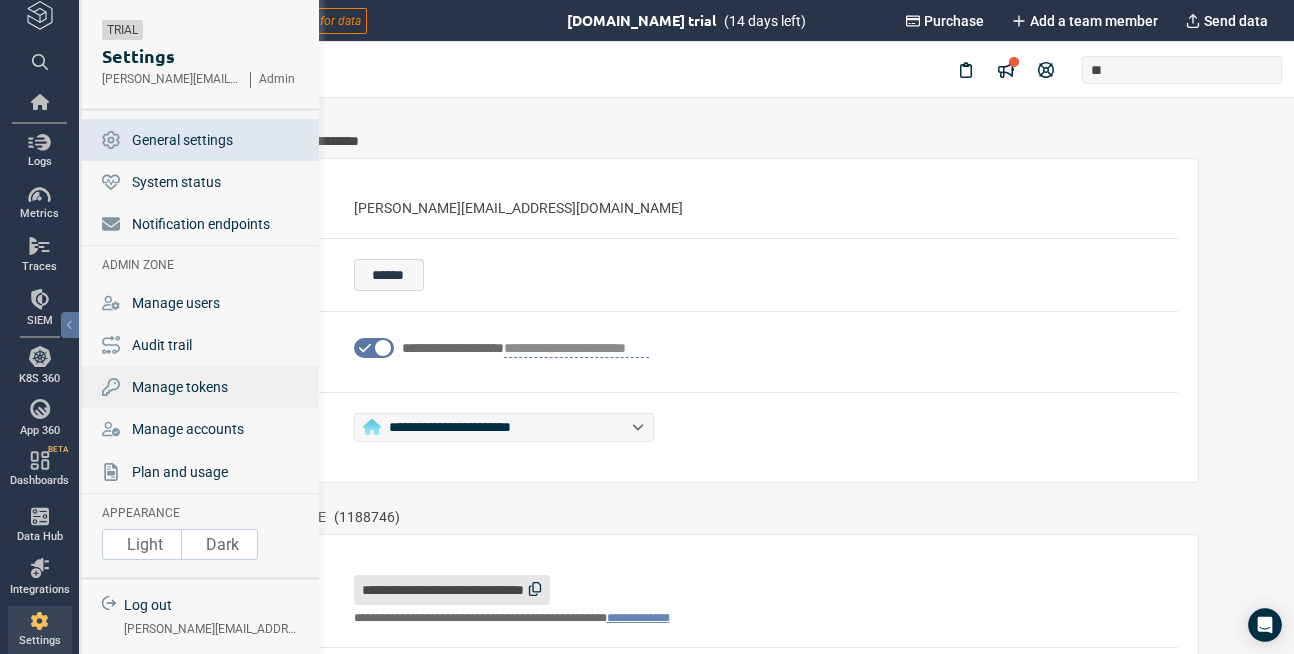 click on "Manage tokens" at bounding box center (180, 387) 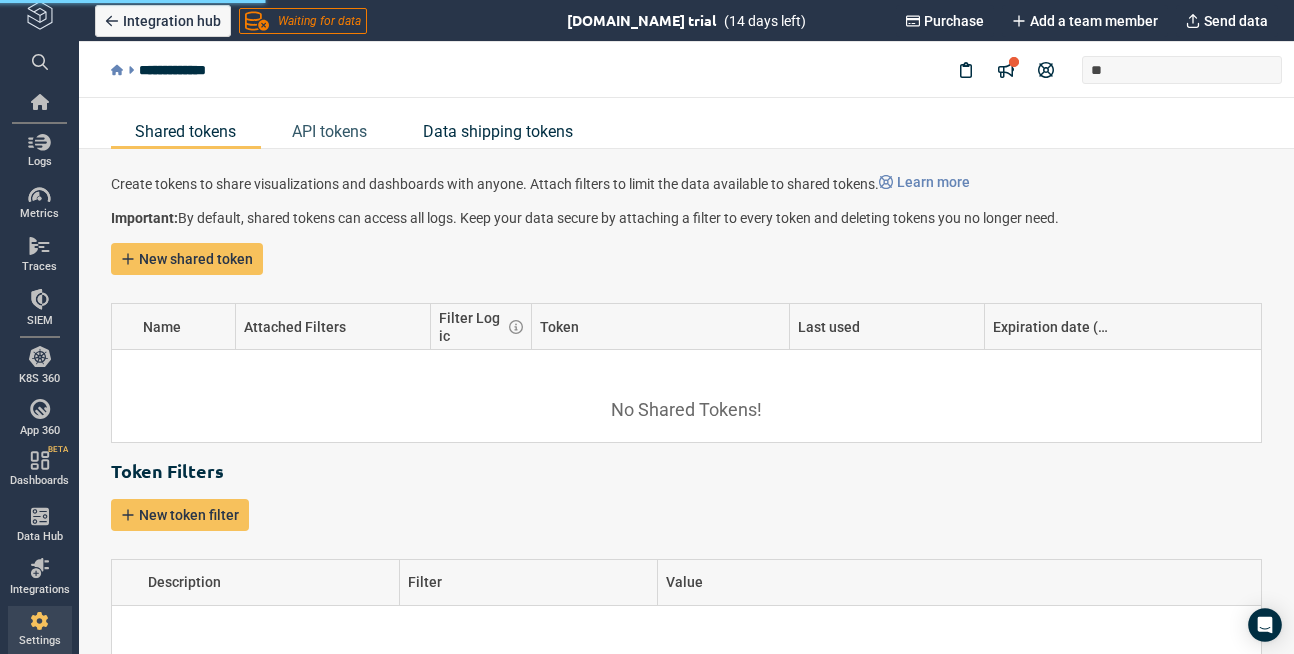 click on "Data shipping tokens" at bounding box center [498, 131] 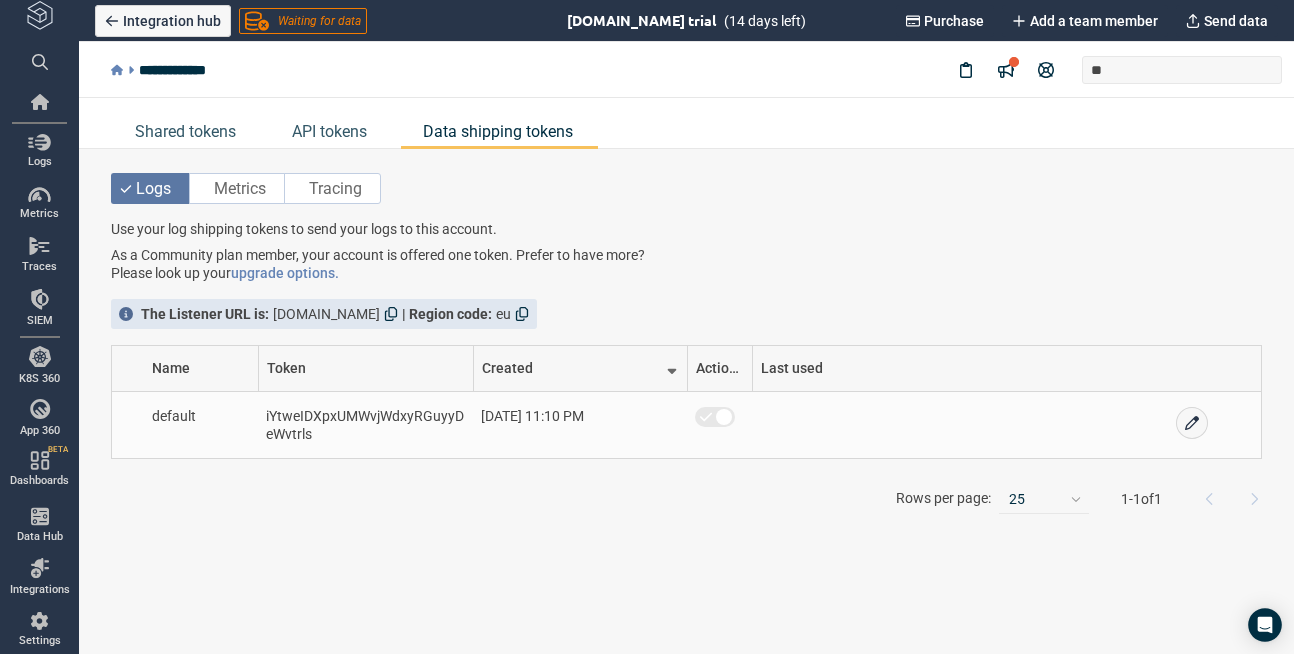 drag, startPoint x: 314, startPoint y: 443, endPoint x: 267, endPoint y: 421, distance: 51.894123 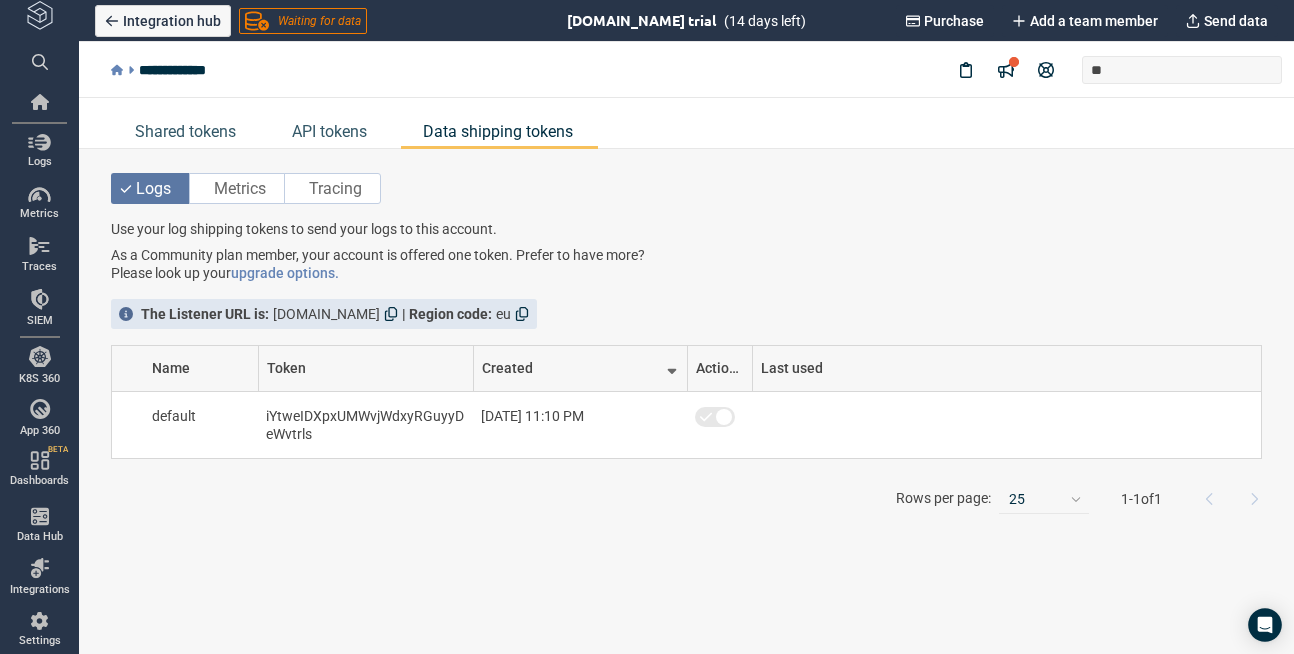 click on "Logs Metrics Tracing Use your log shipping tokens to send your logs to this account. As a Community plan member, your account is offered one token. Prefer to have more? Please look up your  upgrade options. The Listener URL is: [DOMAIN_NAME] | Region code: eu Name Token Created Actions Last used default iYtweIDXpxUMWvjWdxyRGuyyDeWvtrls [DATE] 11:10 PM Rows per page: 25 1 - 1  of  1" at bounding box center [686, 401] 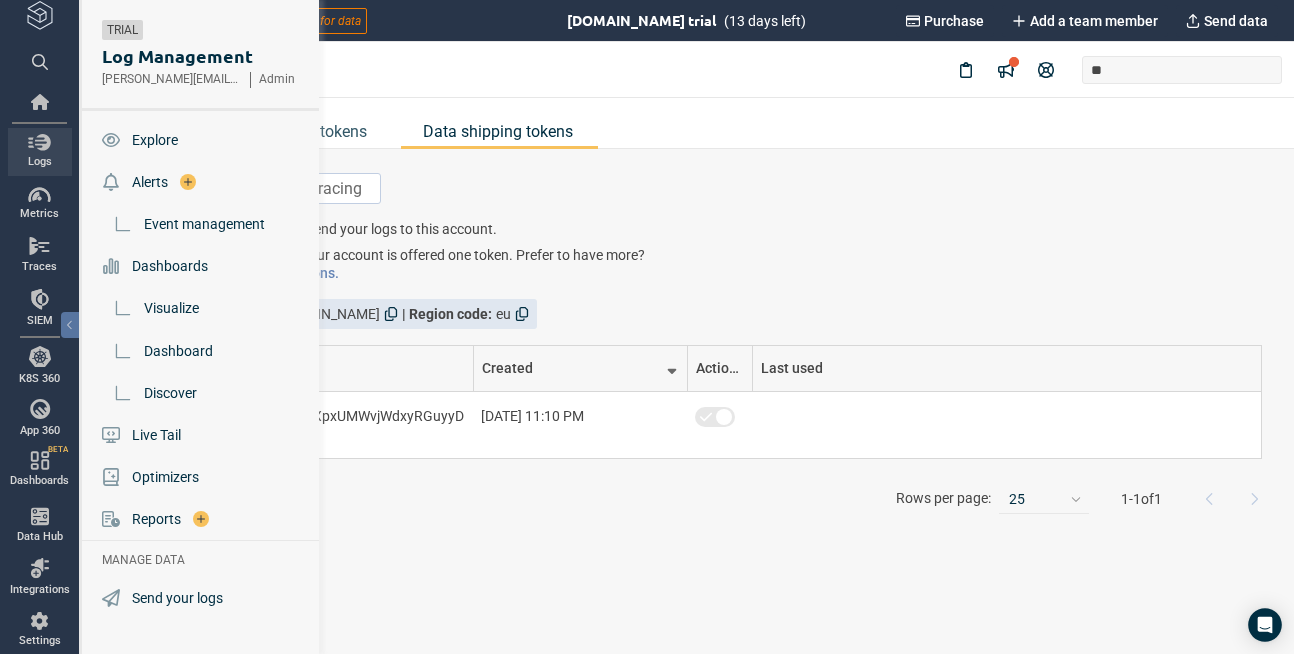 click on "Logs" at bounding box center [40, 162] 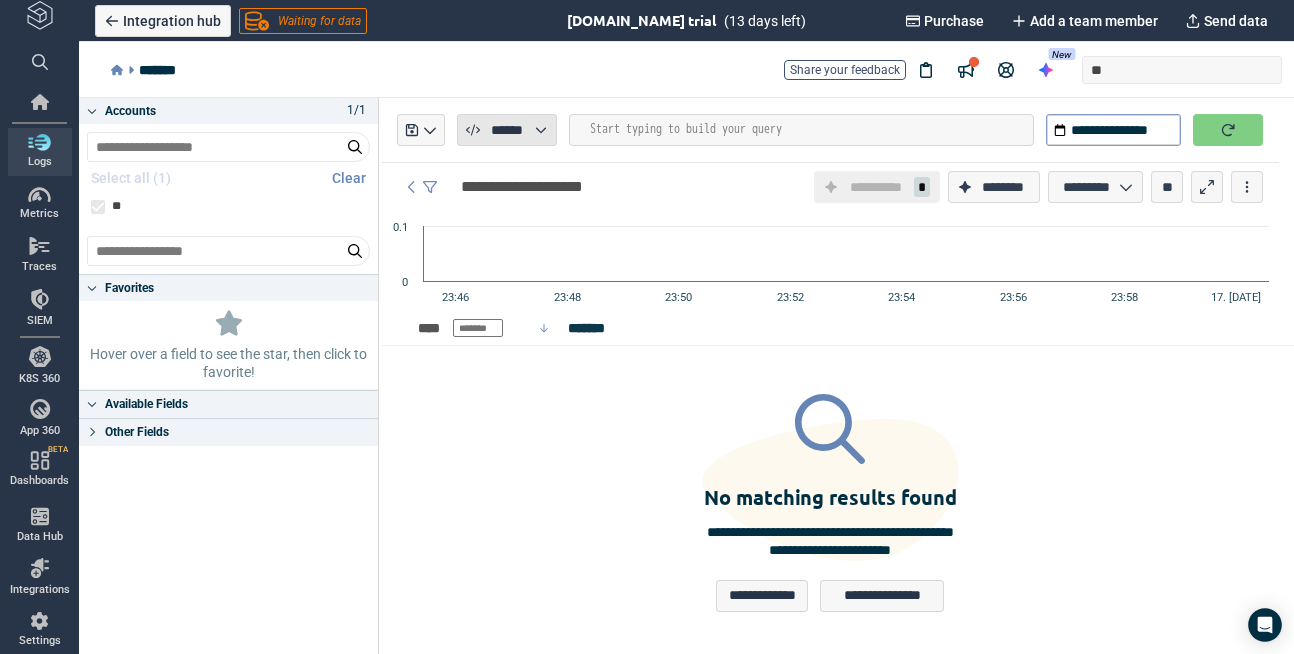 click on "******" at bounding box center (506, 130) 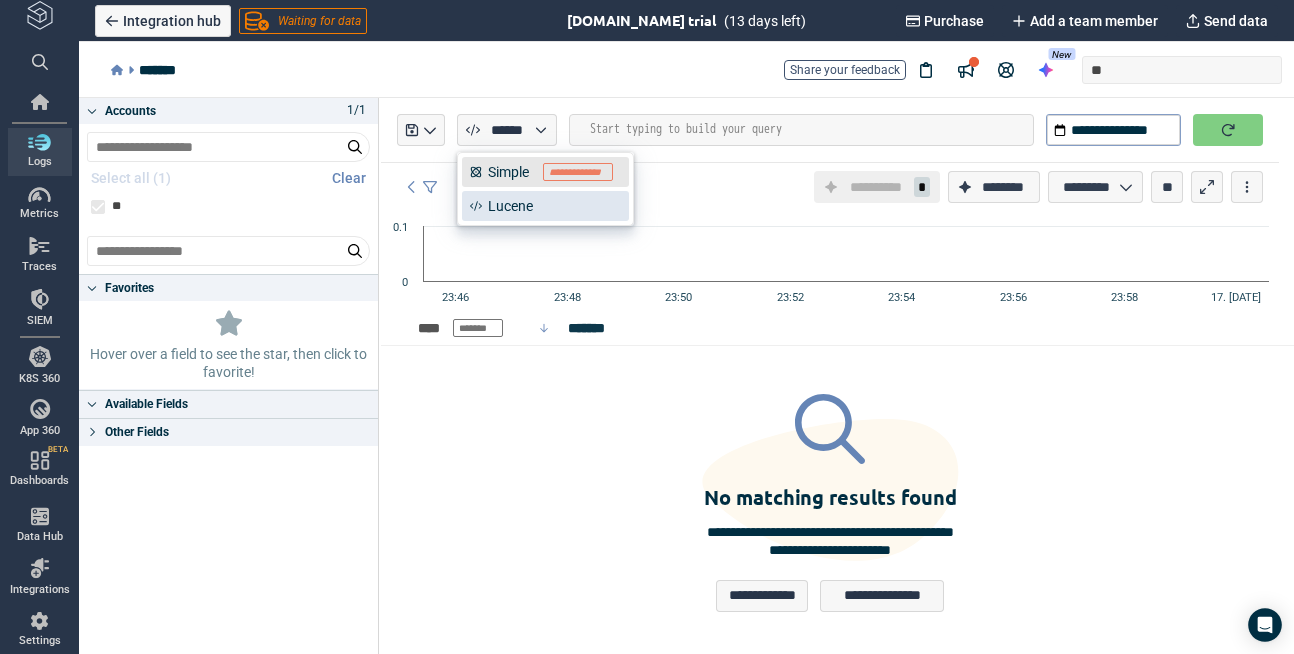 click on "**********" at bounding box center (545, 172) 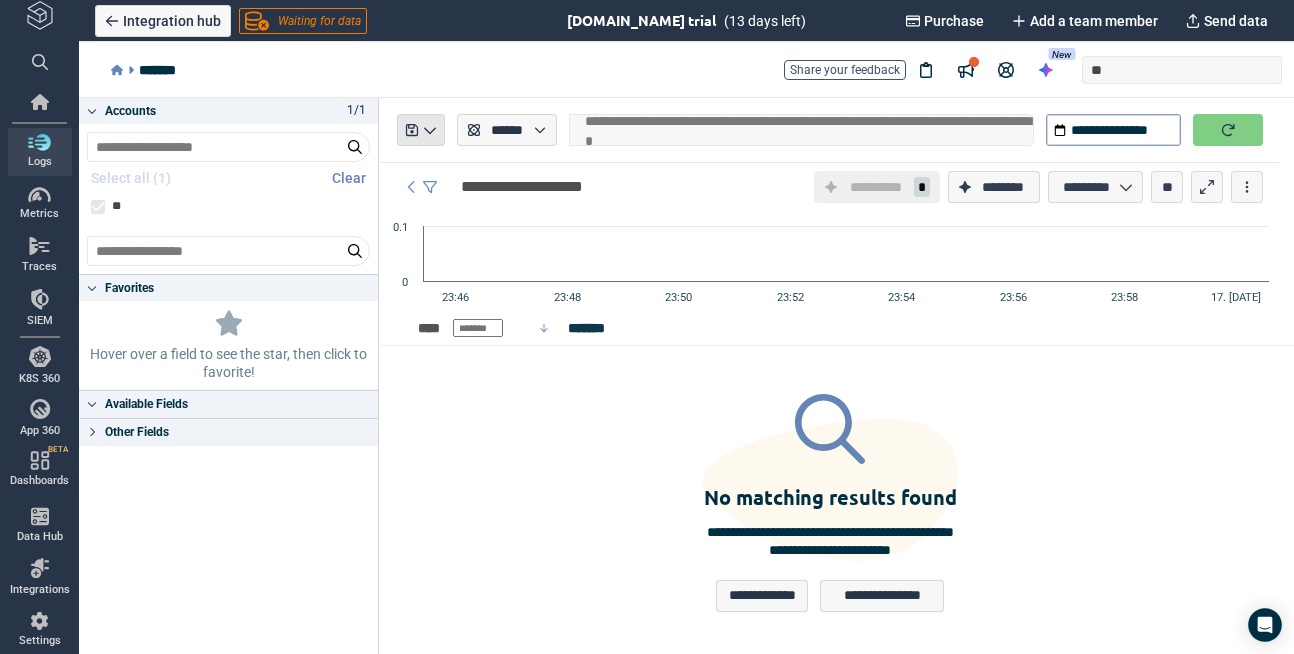 click at bounding box center (421, 130) 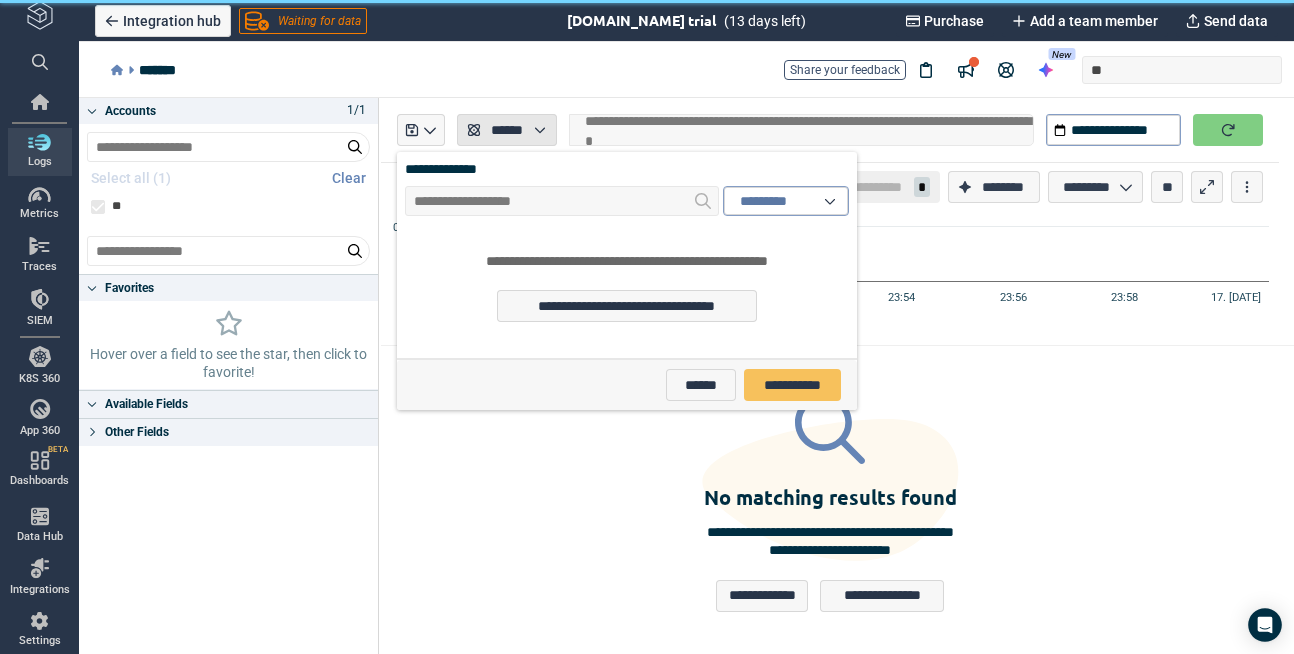 click on "******" at bounding box center (507, 130) 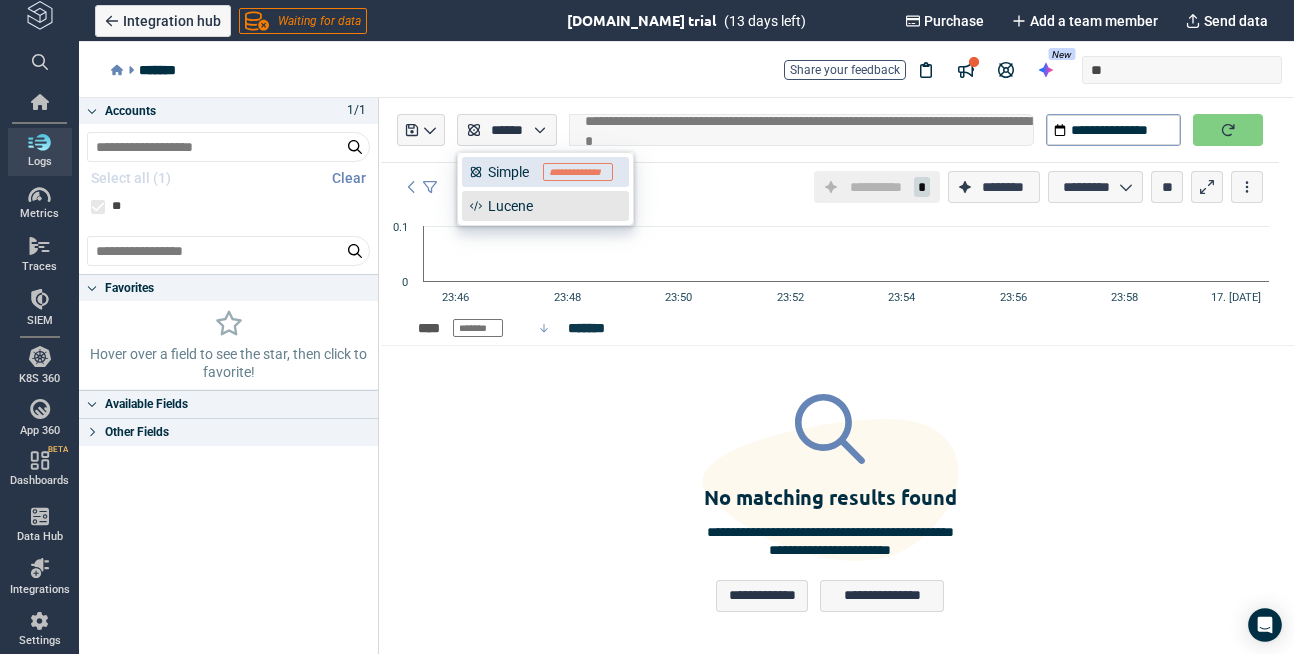 click on "Lucene" at bounding box center [501, 206] 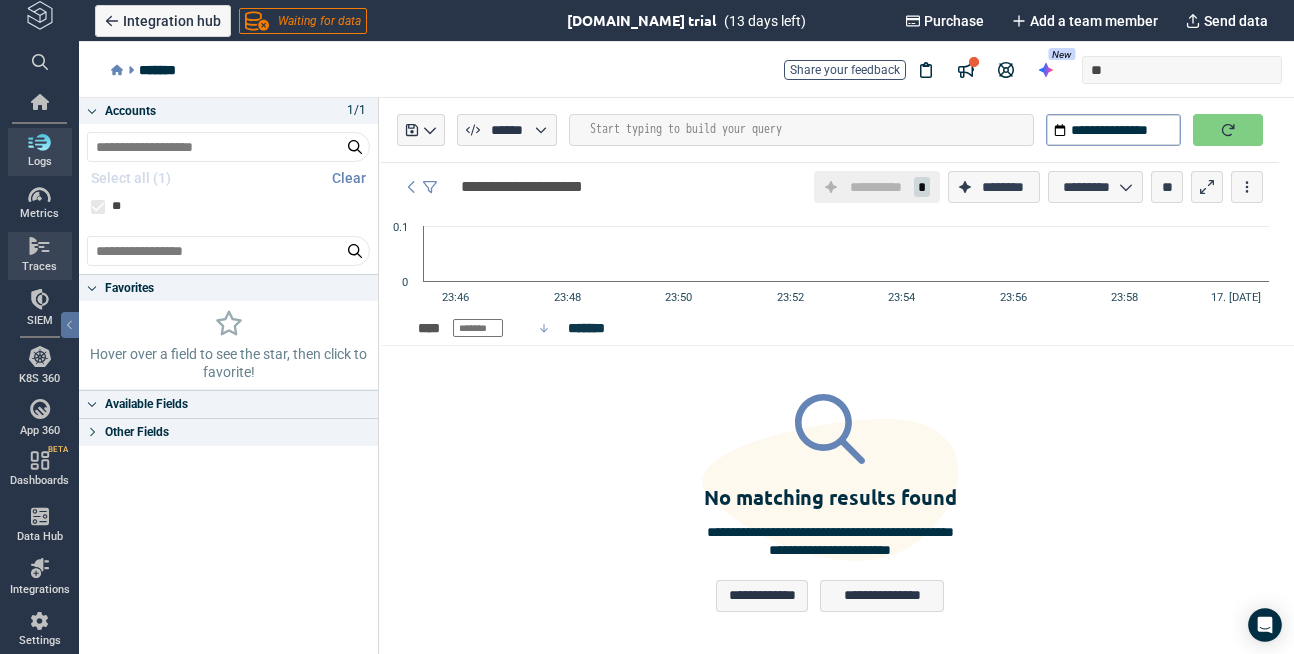 click on "Traces" at bounding box center (40, 256) 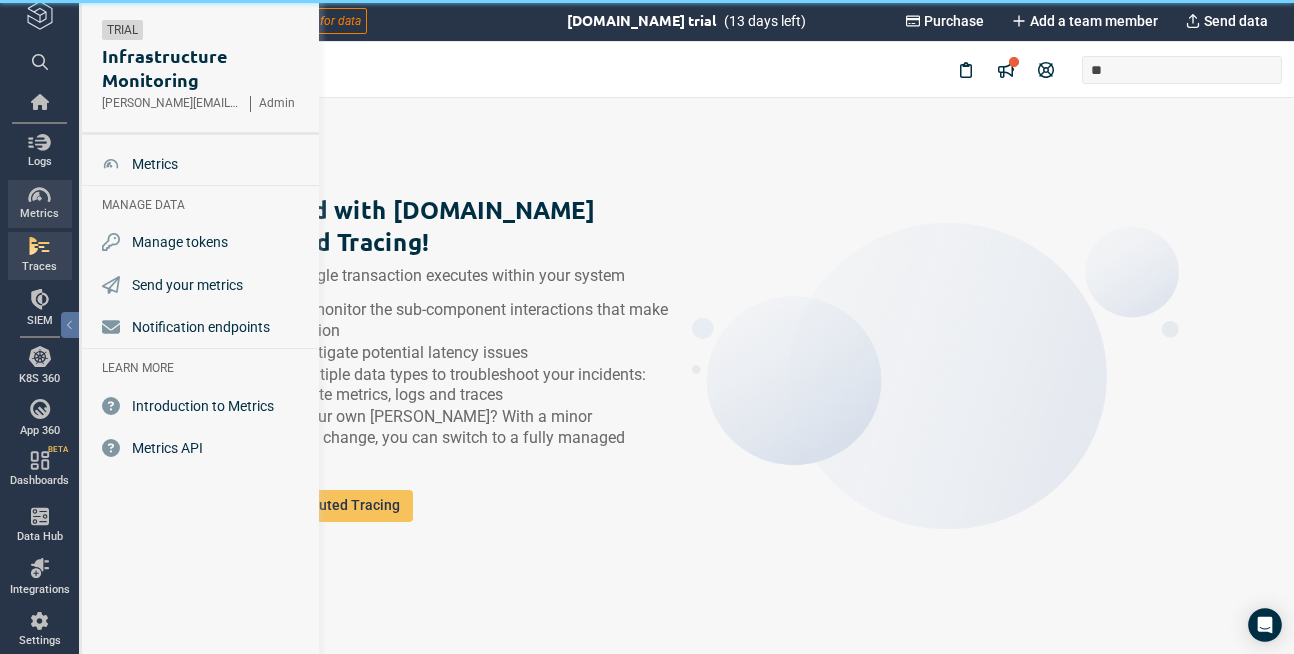 click on "Metrics" at bounding box center [39, 204] 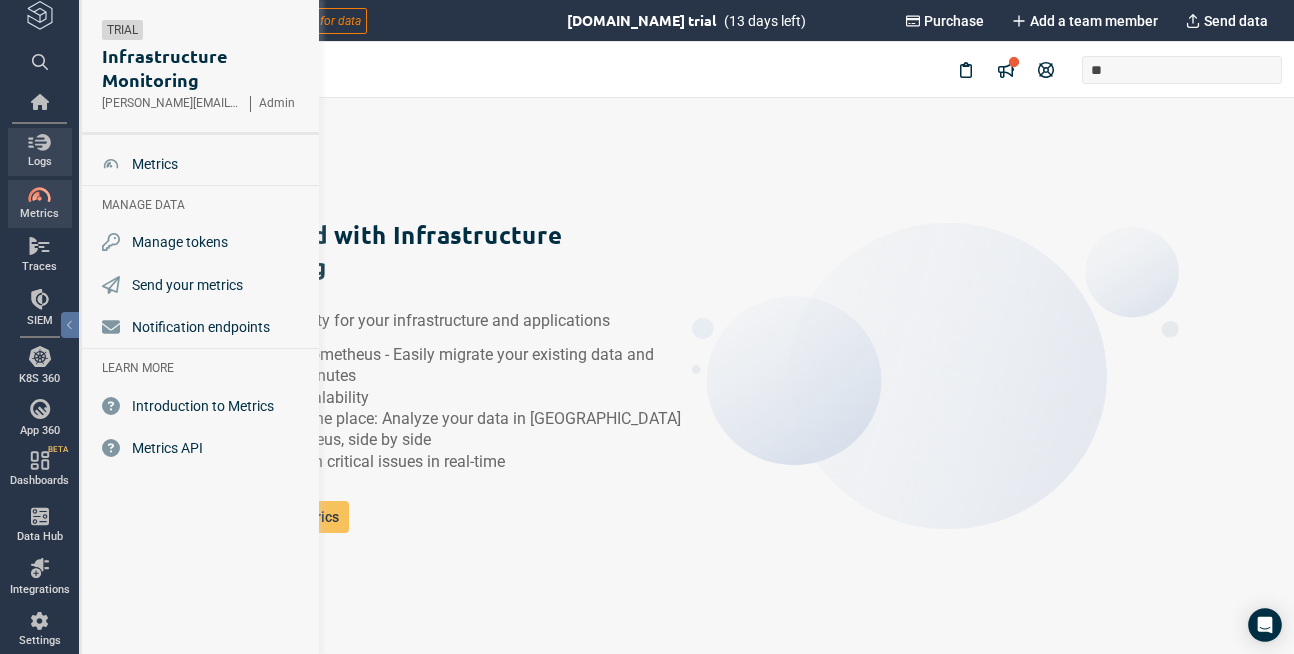 click at bounding box center [39, 142] 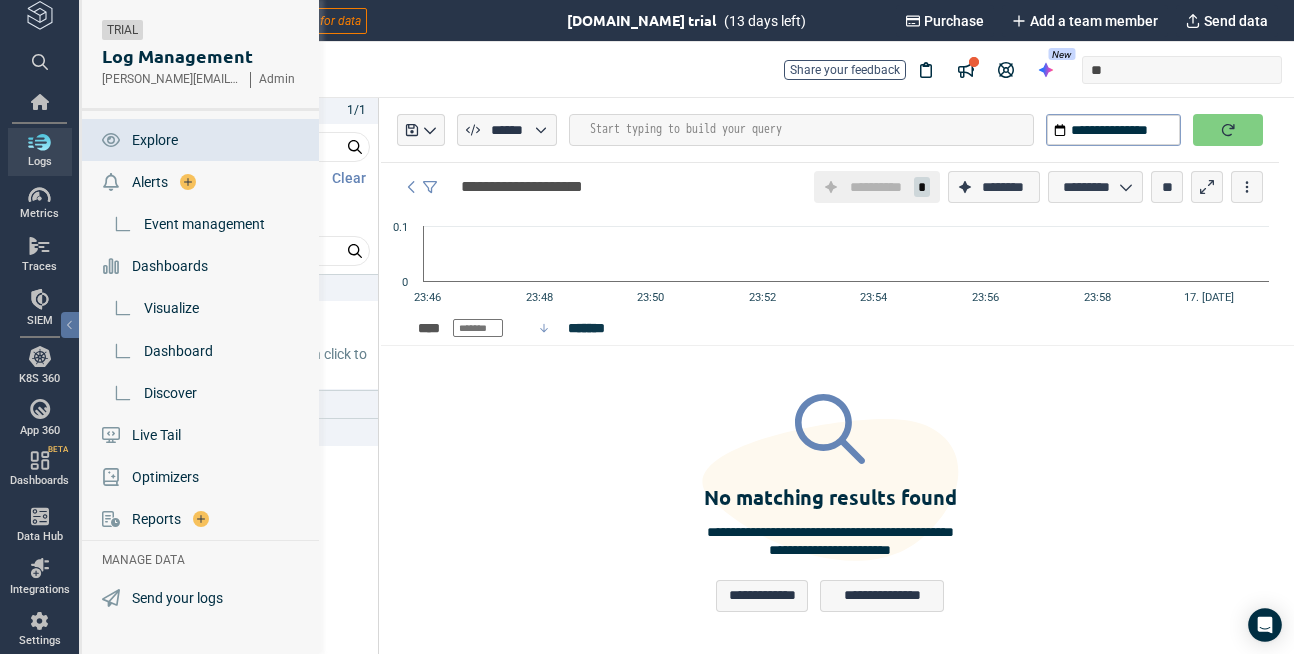 click at bounding box center (39, 142) 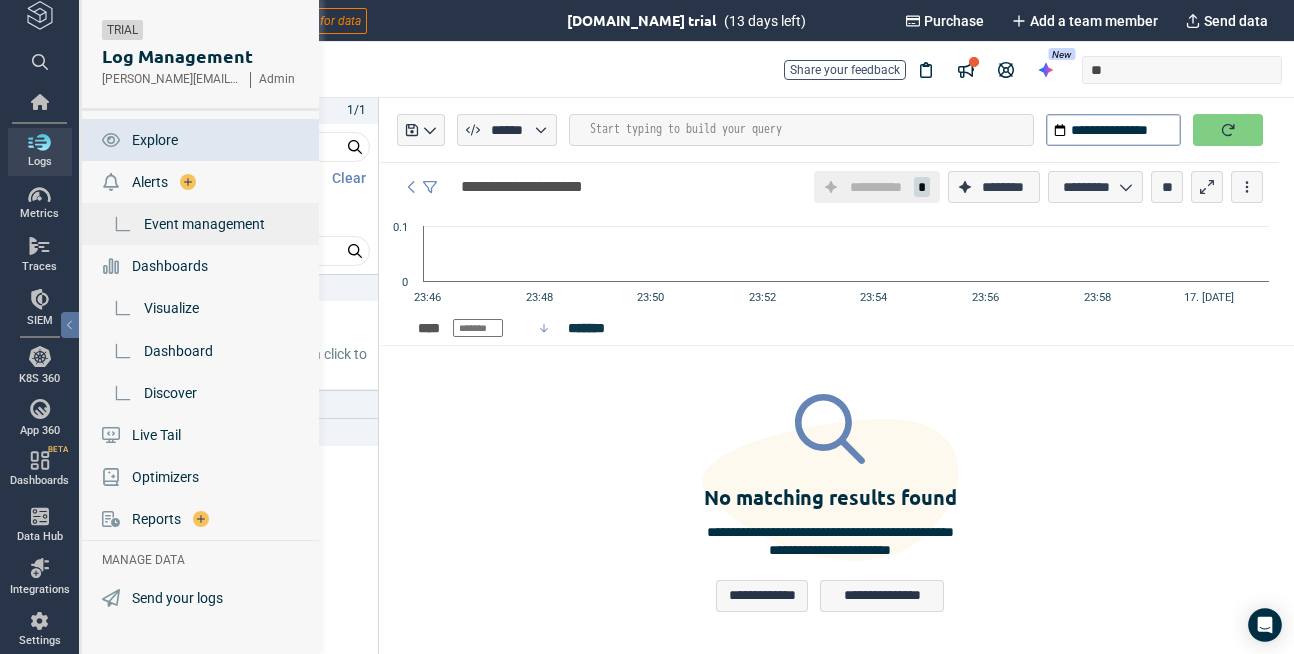 click on "Event management" at bounding box center (204, 224) 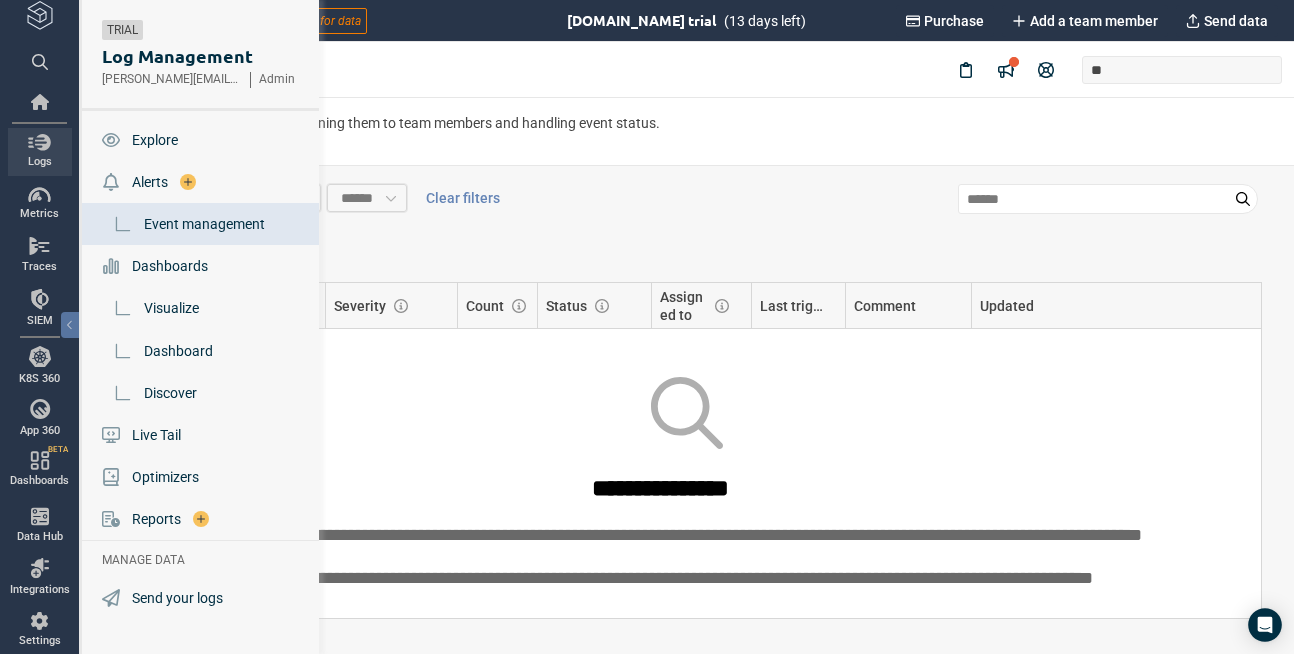 click on "Logs" at bounding box center [40, 162] 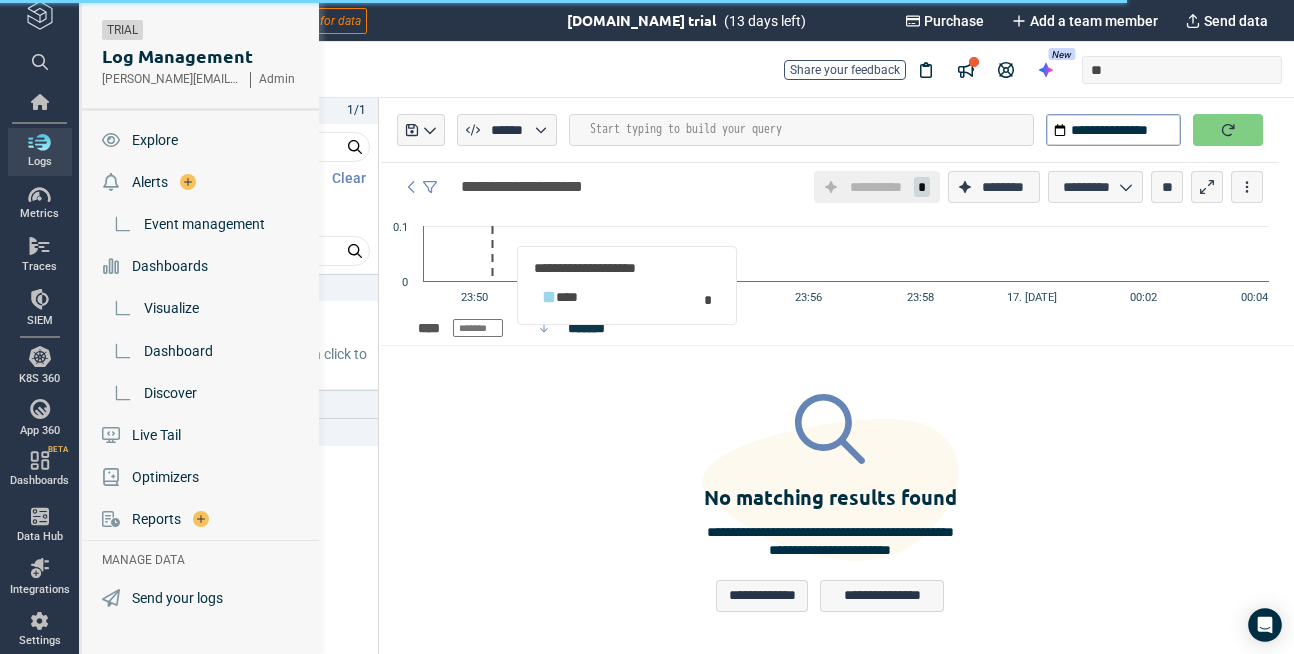 type on "*" 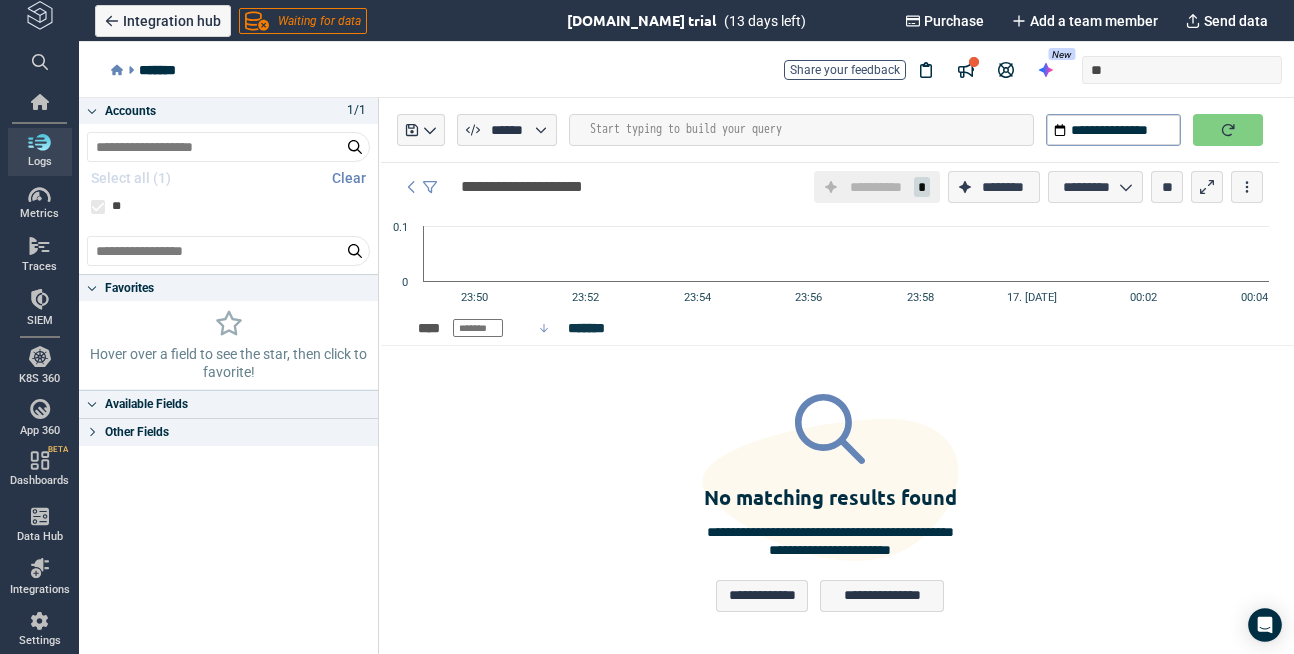 click on "**********" at bounding box center [830, 130] 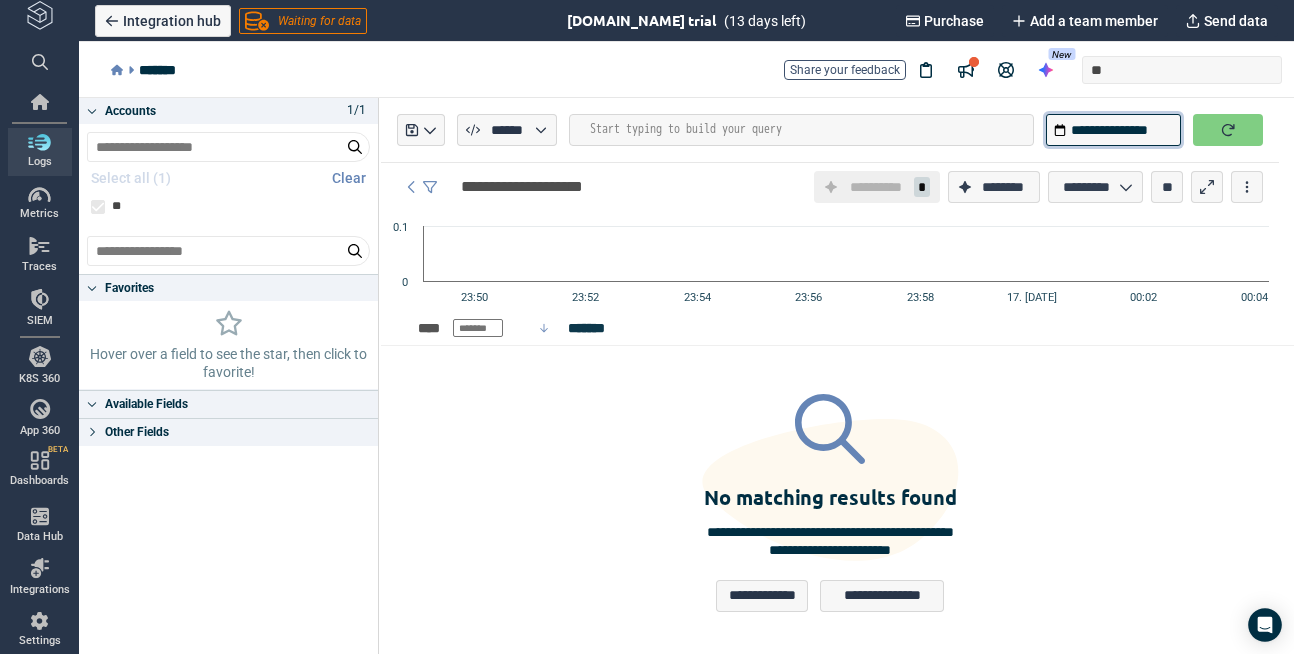 click on "**********" at bounding box center (1113, 130) 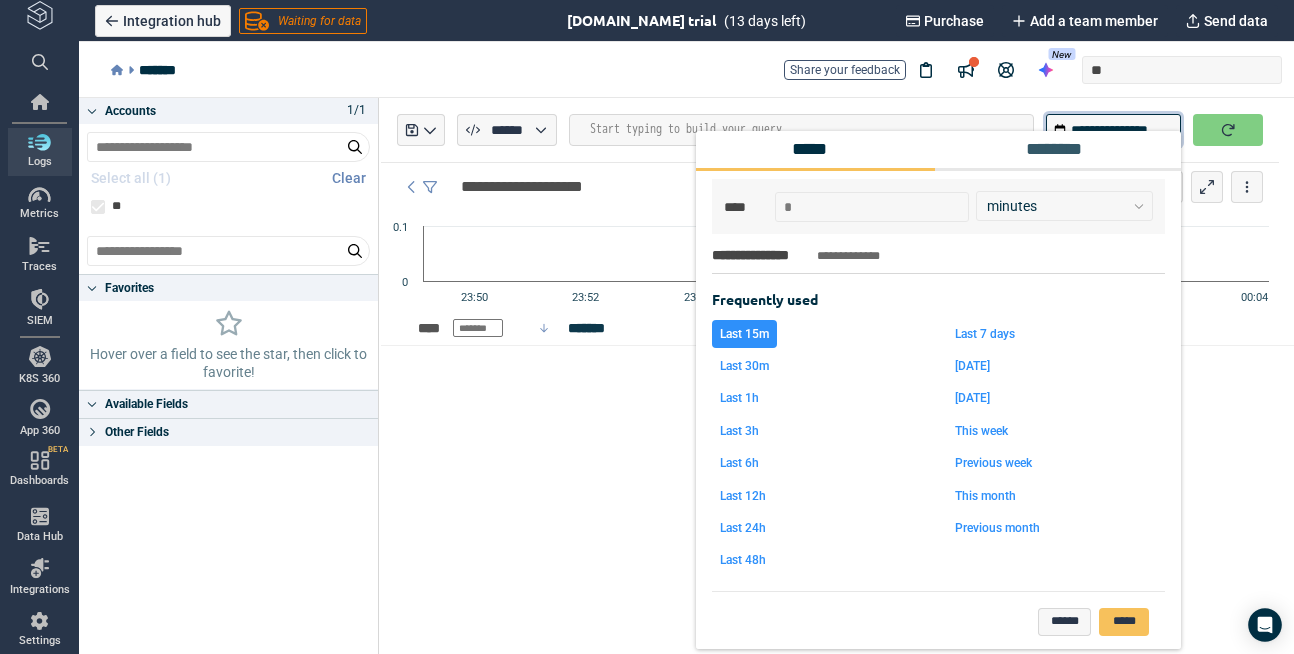 click on "**********" at bounding box center [1113, 130] 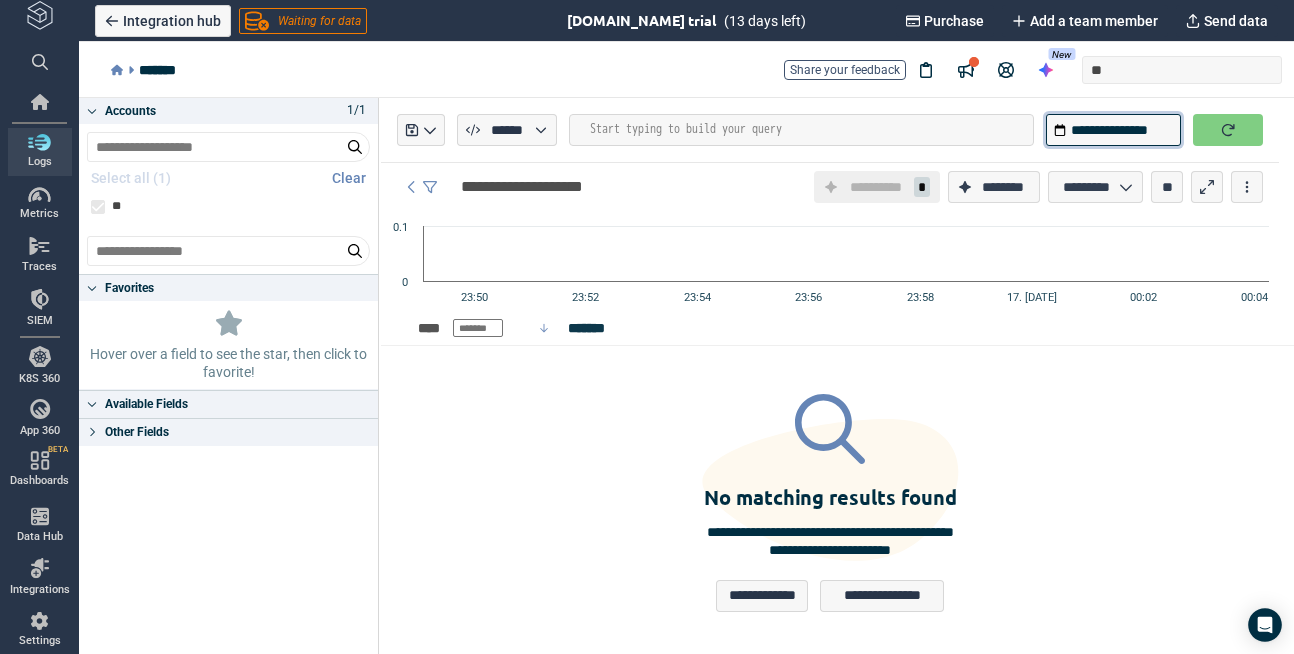 click on "**********" at bounding box center [1113, 130] 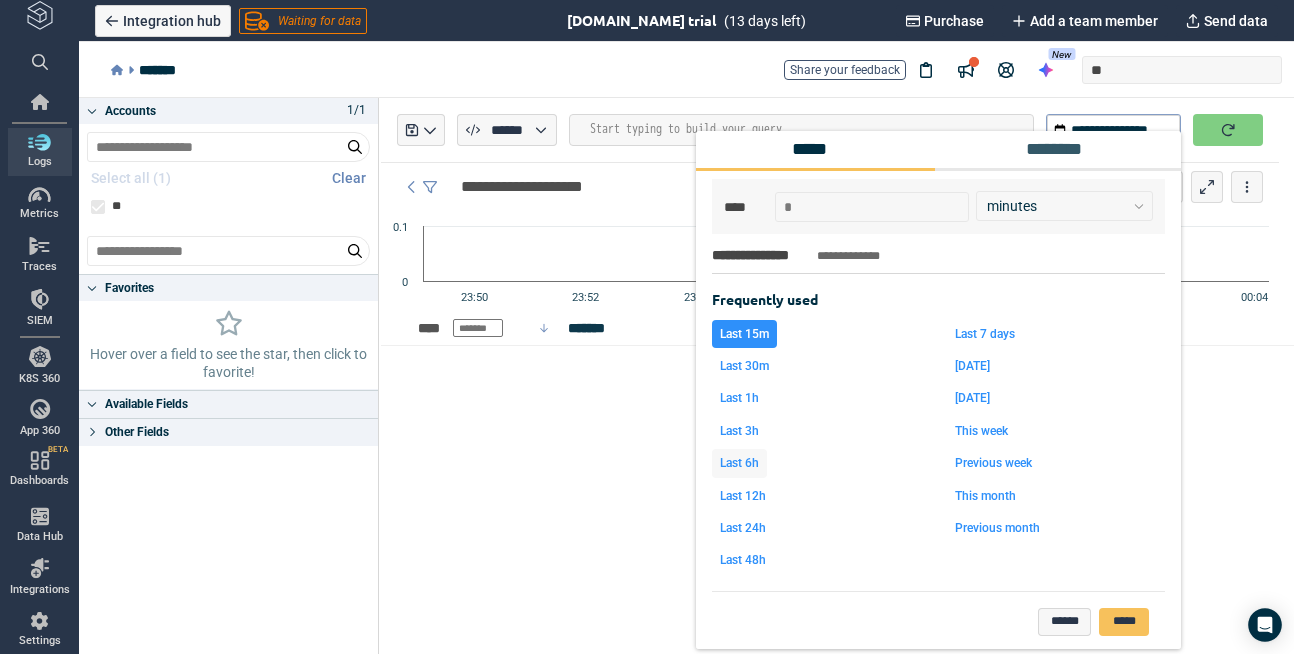 click on "Last 6h" at bounding box center [739, 463] 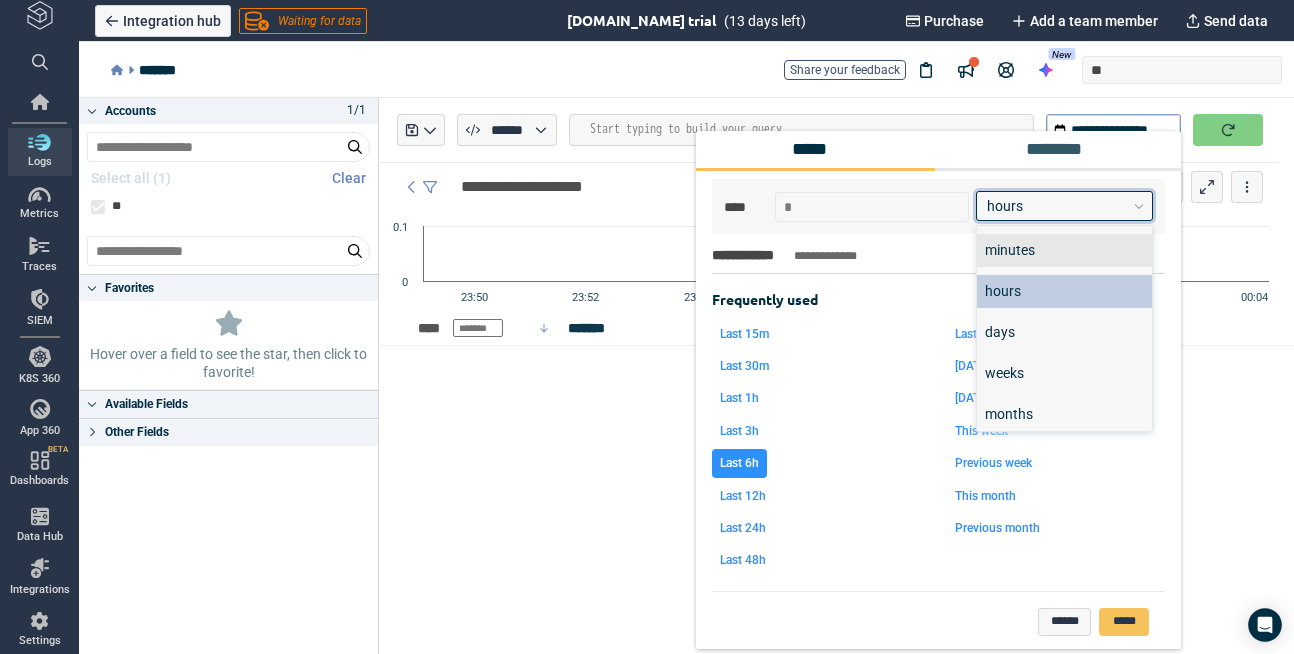 click on "hours" at bounding box center [1005, 206] 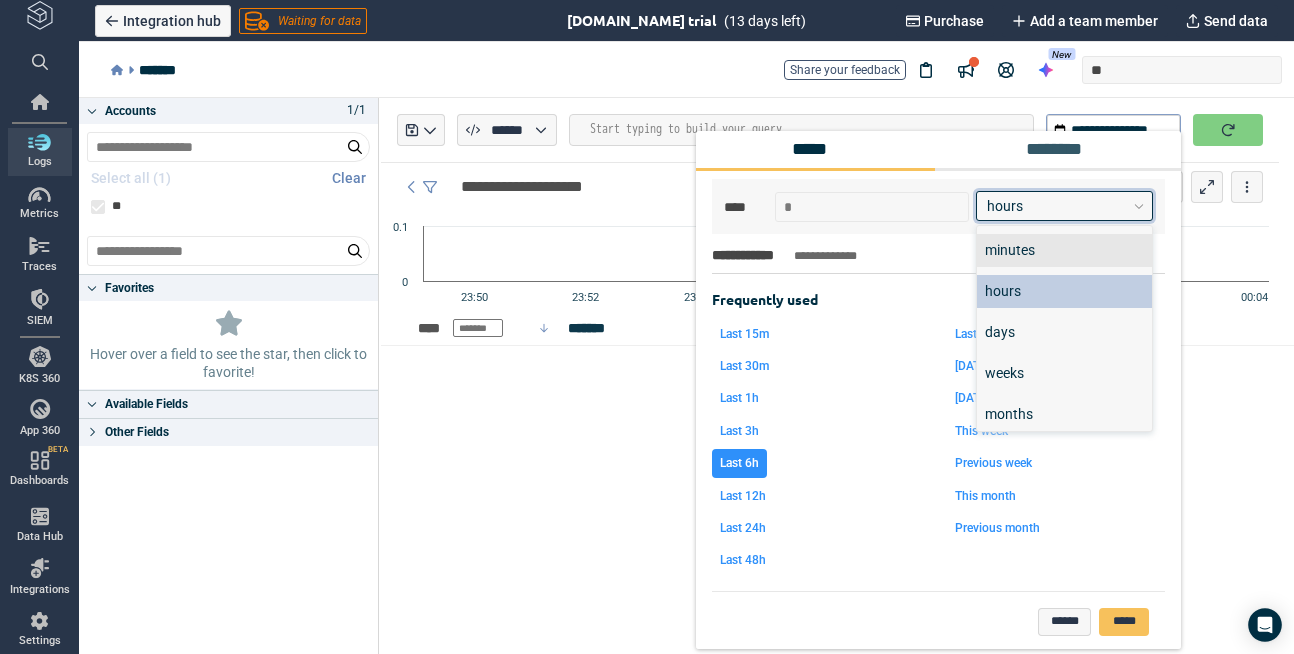 click on "minutes" at bounding box center (1064, 250) 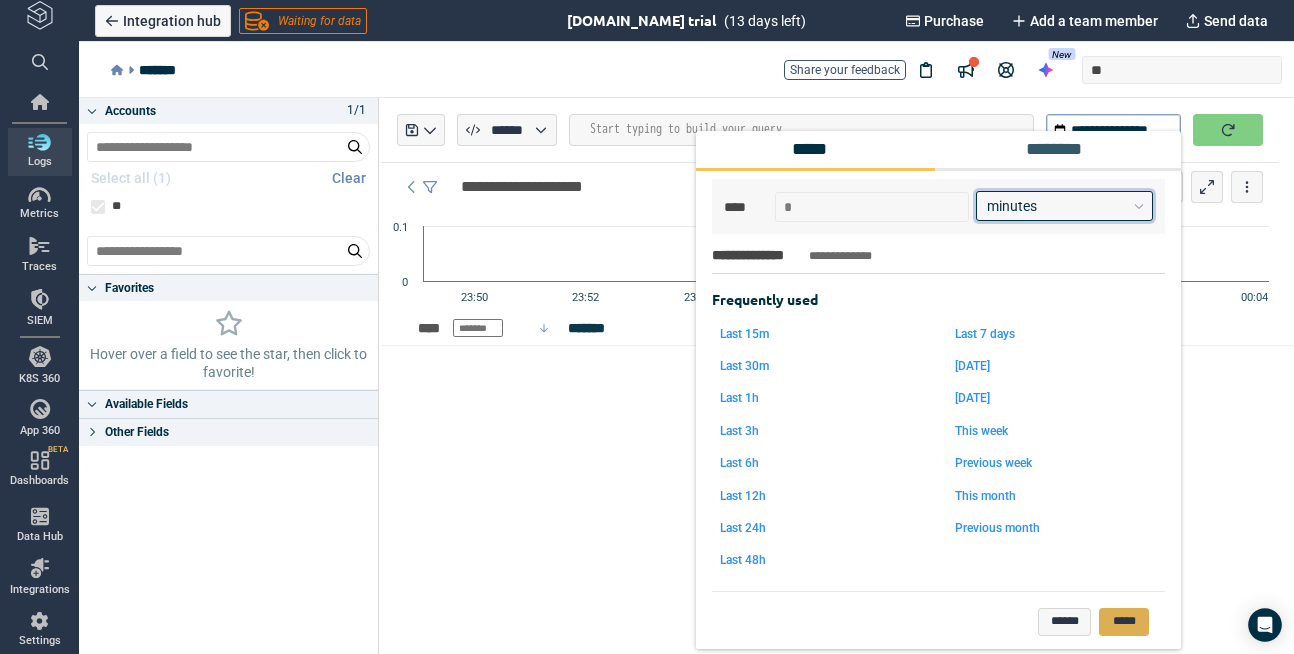 click on "*****" at bounding box center [1124, 622] 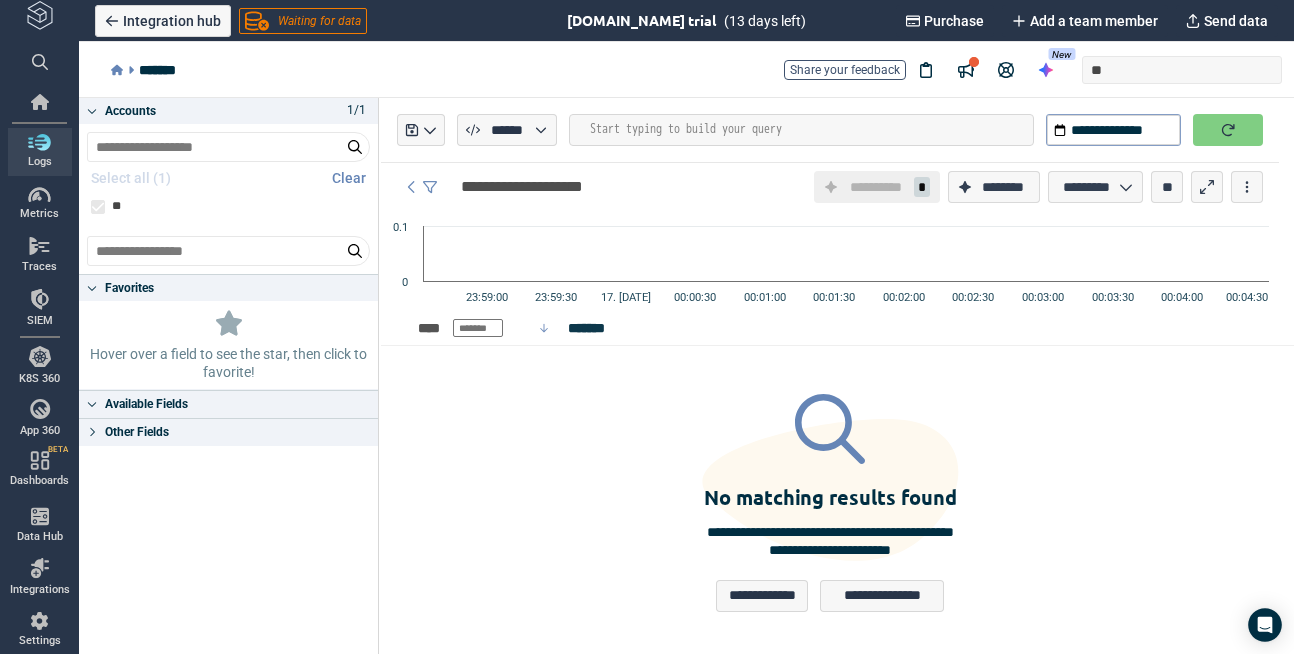 click on "0.1" 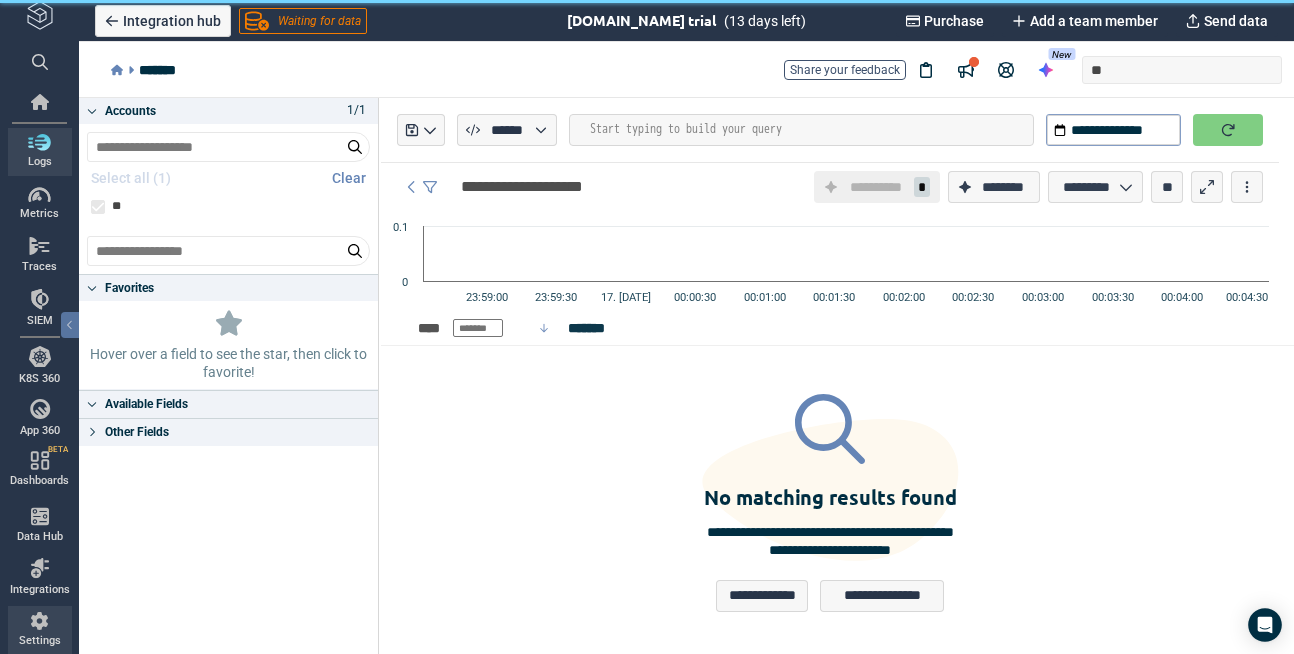 click on "Settings" at bounding box center [40, 630] 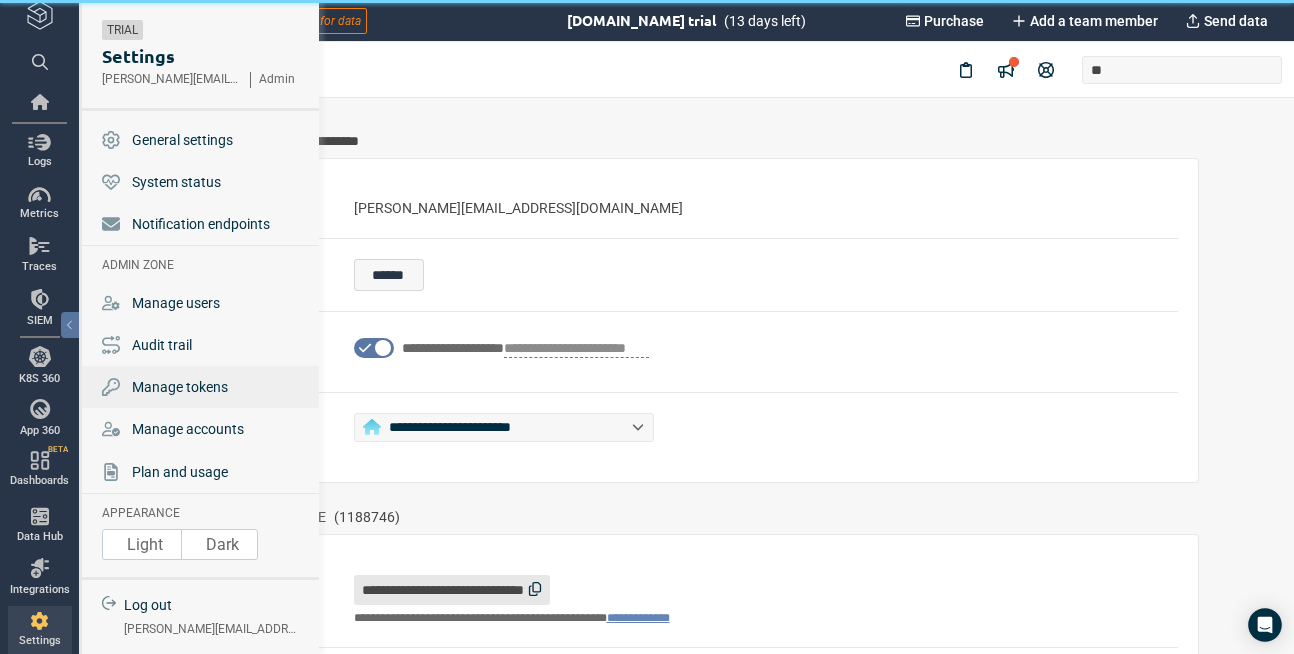 click on "Manage tokens" at bounding box center (180, 387) 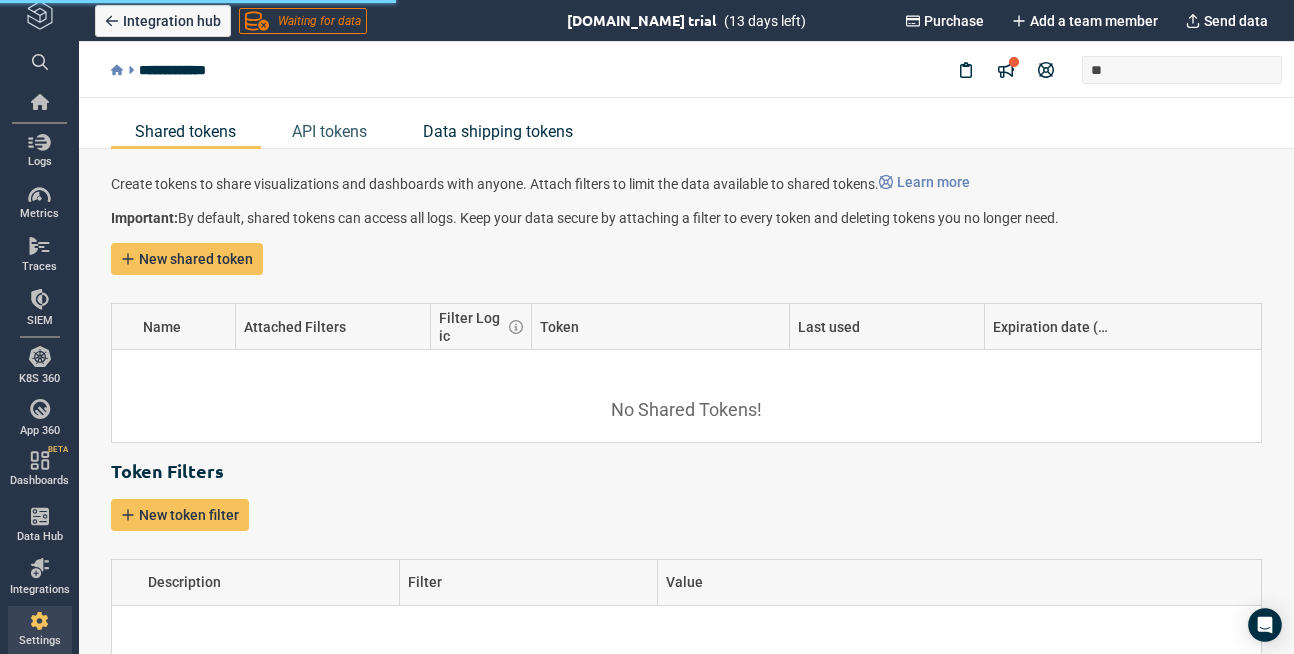 click on "Data shipping tokens" at bounding box center [498, 131] 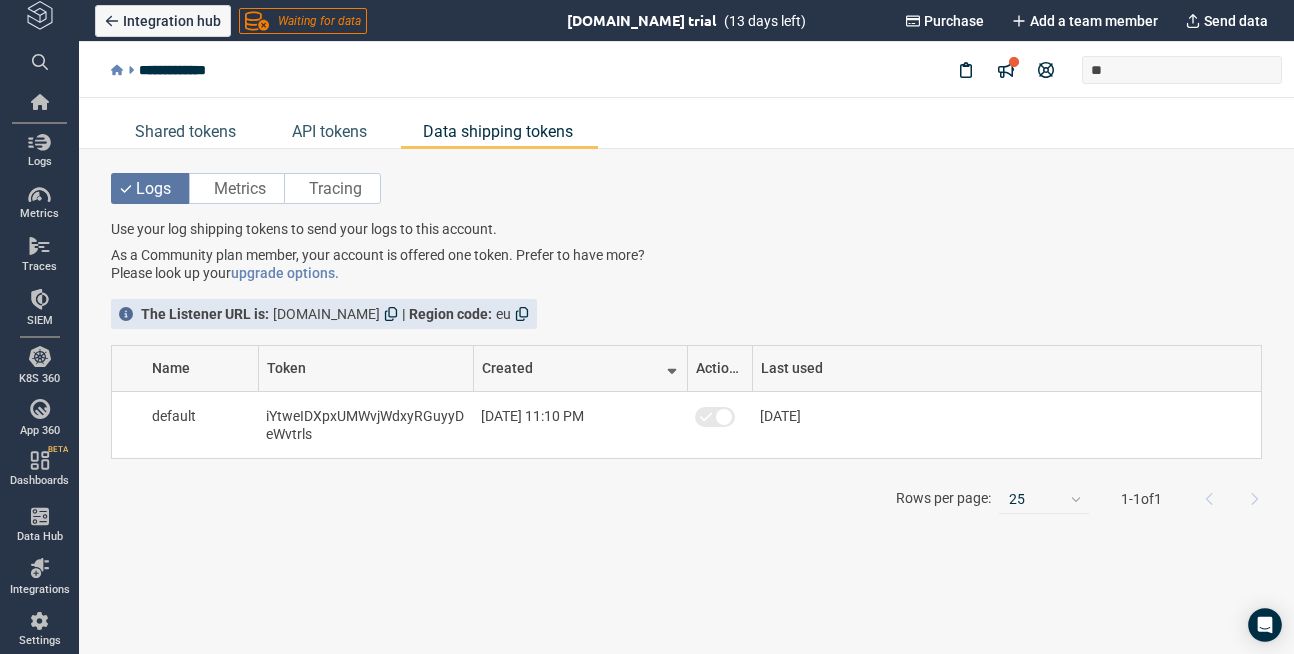 click 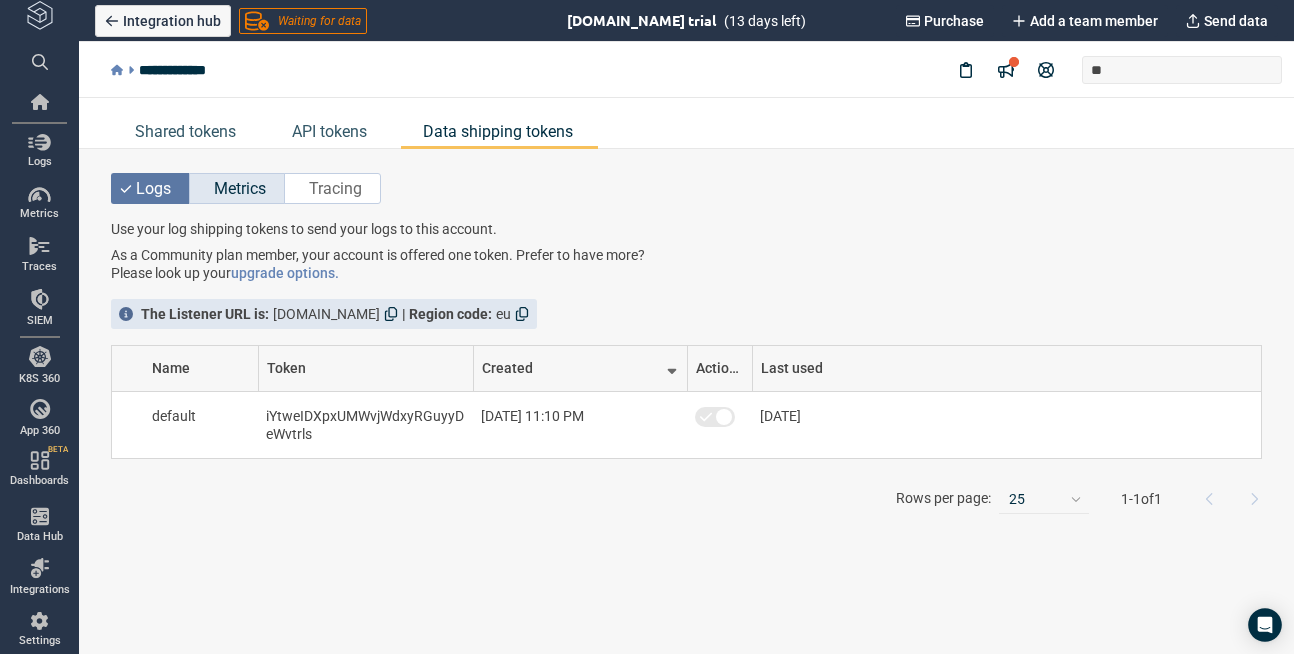 click on "Metrics" at bounding box center (240, 188) 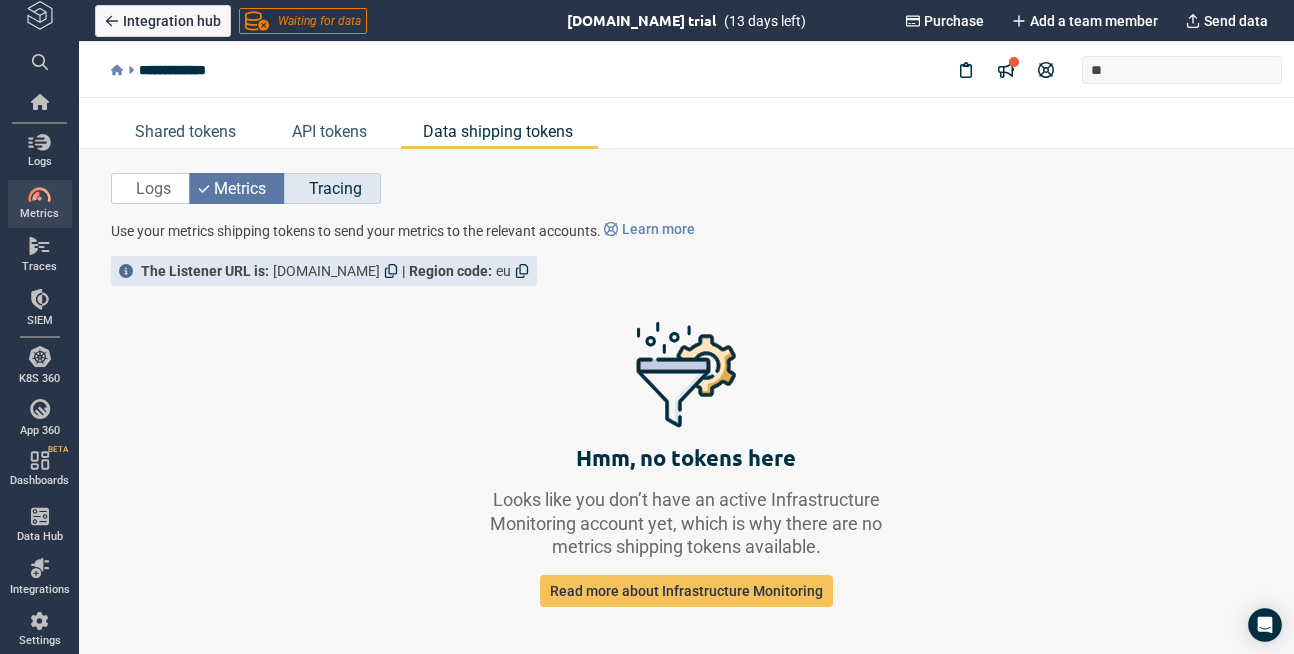 click on "Tracing" at bounding box center [335, 188] 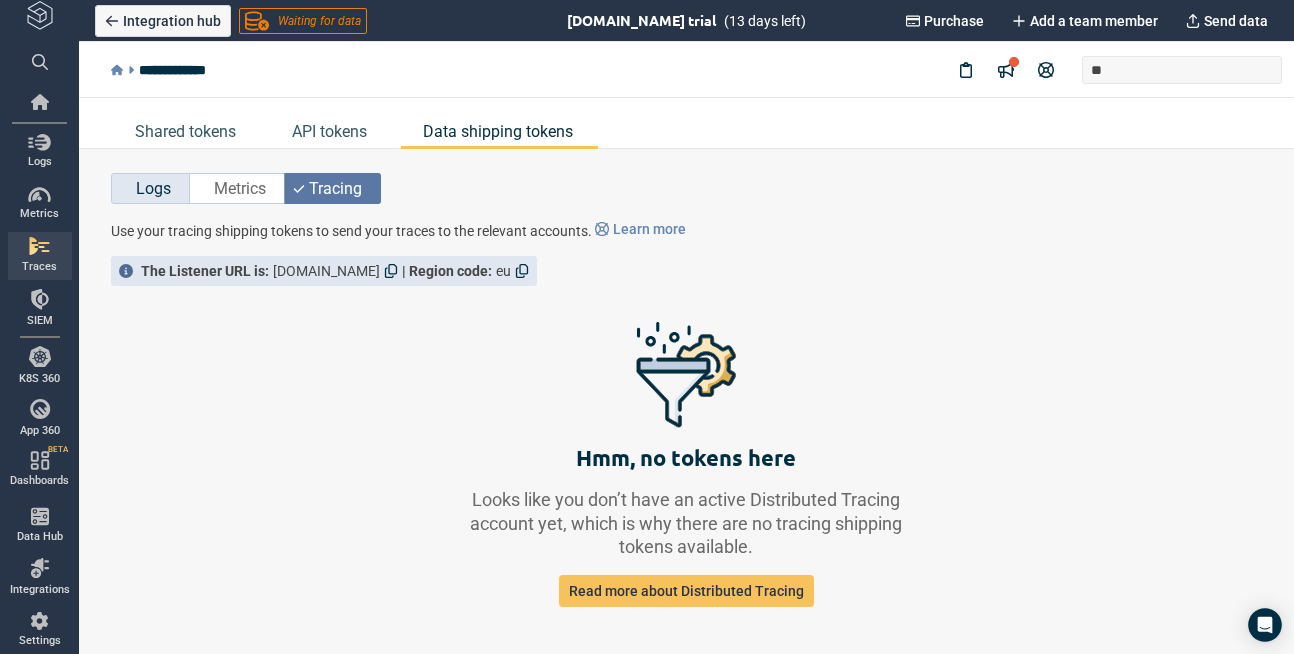 click on "Logs" at bounding box center (150, 188) 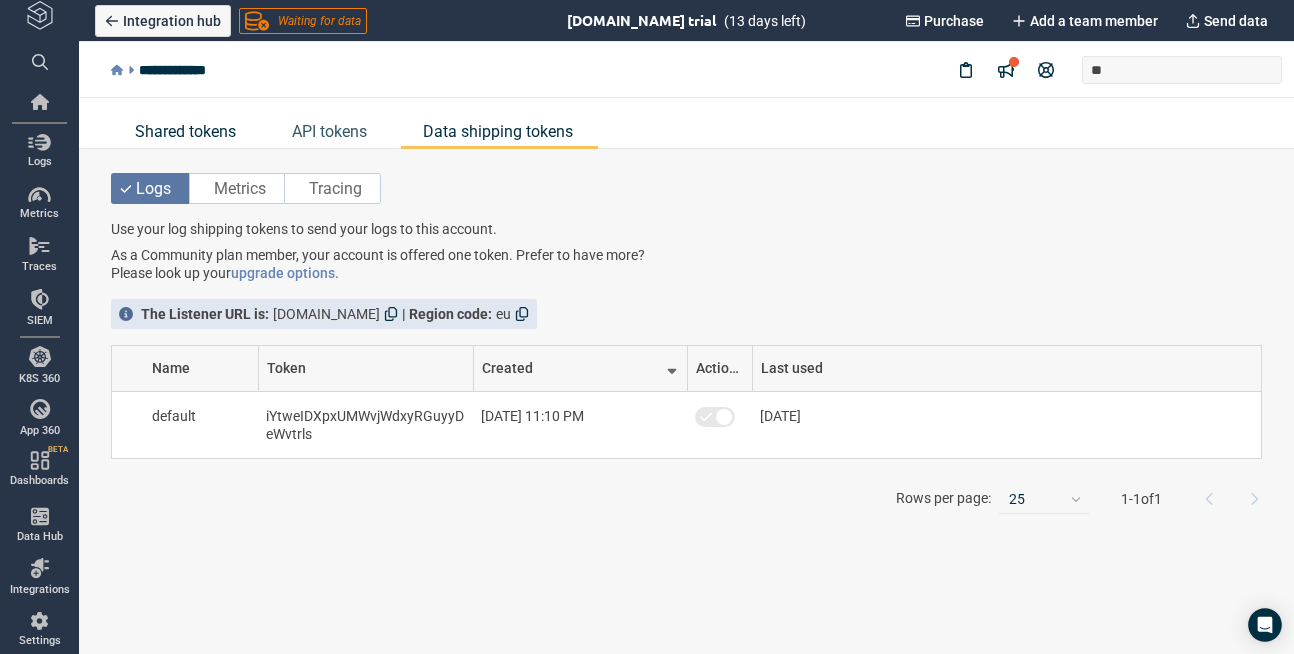 click on "Shared tokens" at bounding box center (185, 131) 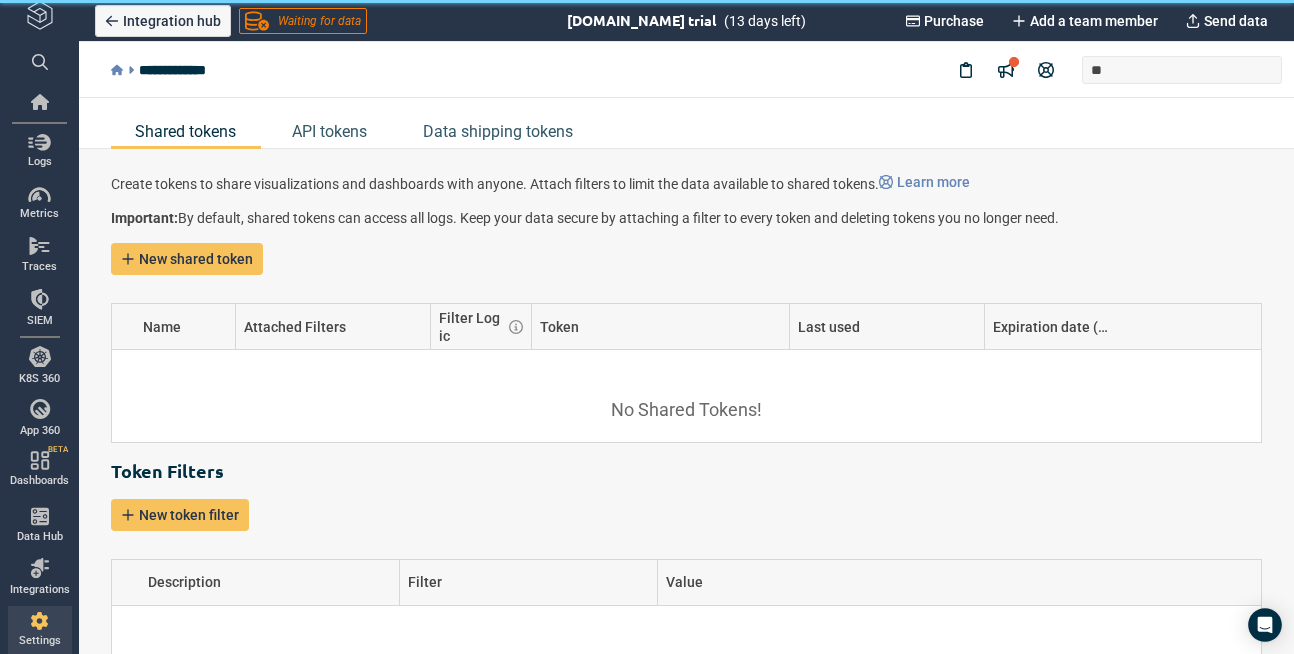 scroll, scrollTop: 41, scrollLeft: 0, axis: vertical 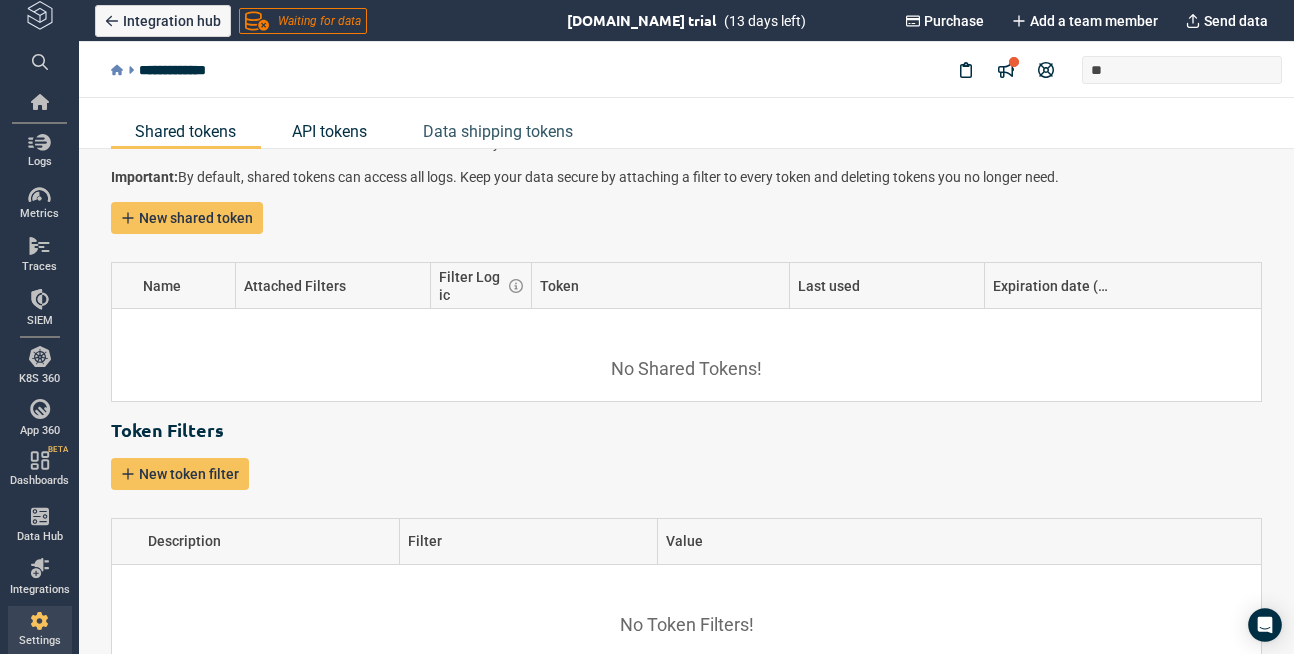 click on "API tokens" at bounding box center (329, 131) 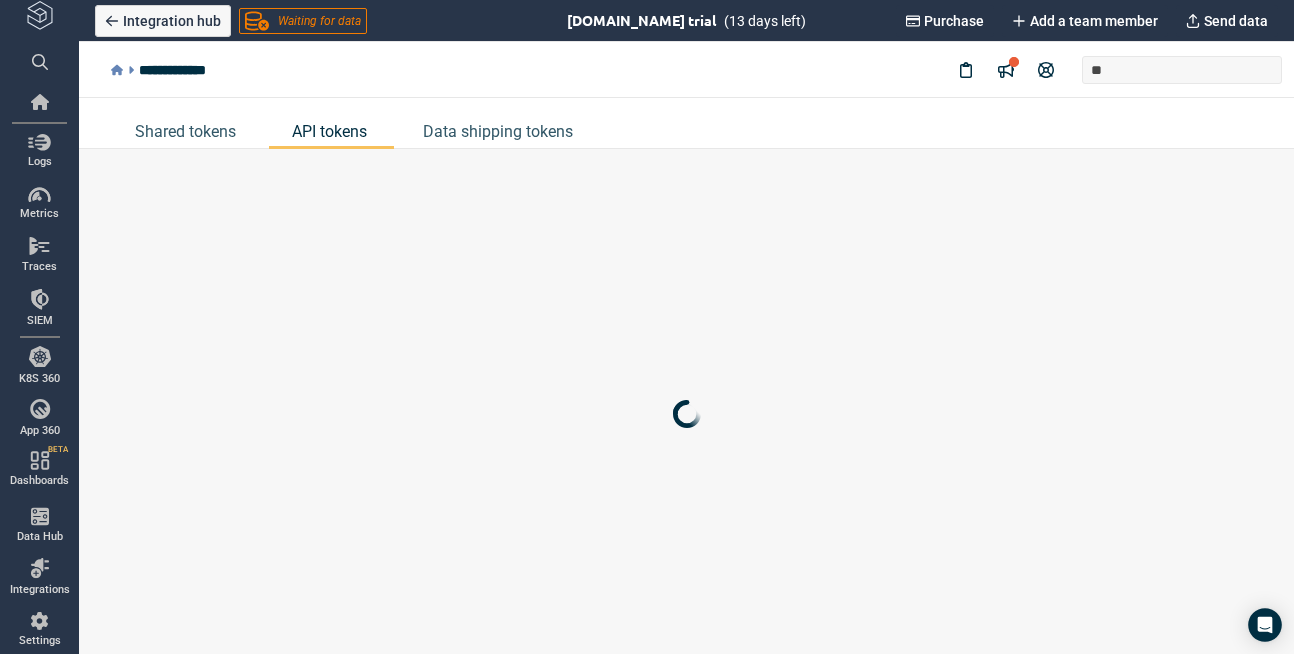 scroll, scrollTop: 0, scrollLeft: 0, axis: both 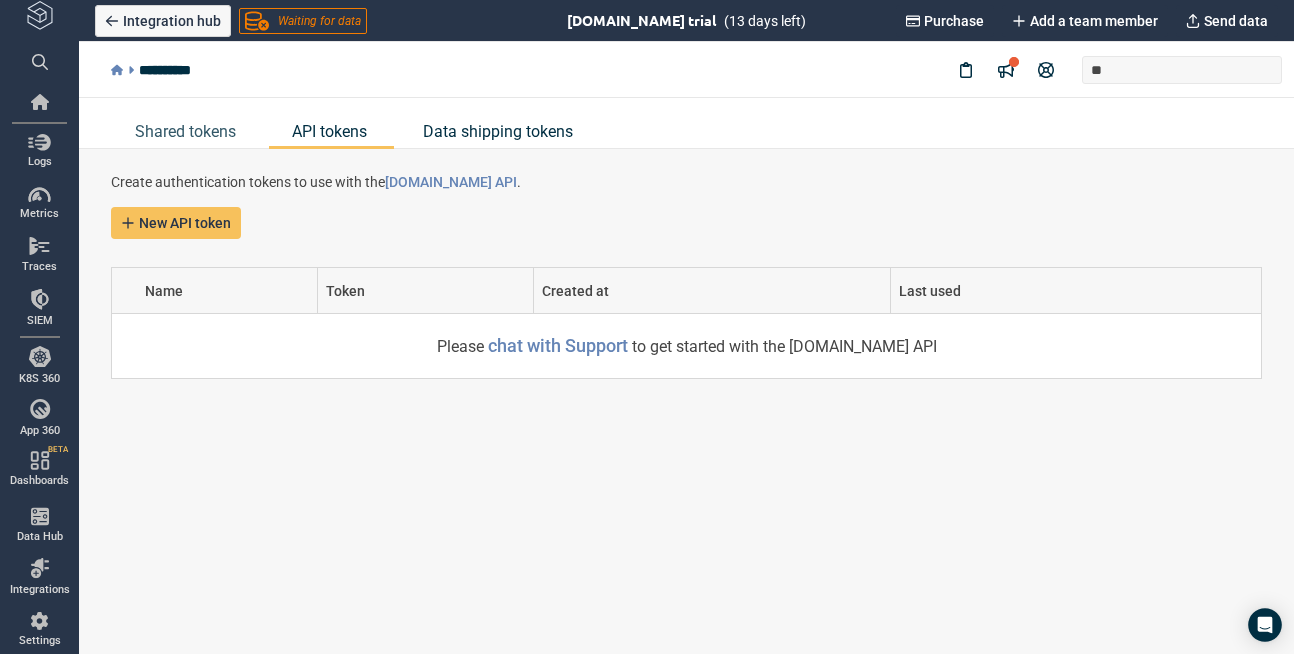 click on "Data shipping tokens" at bounding box center [498, 131] 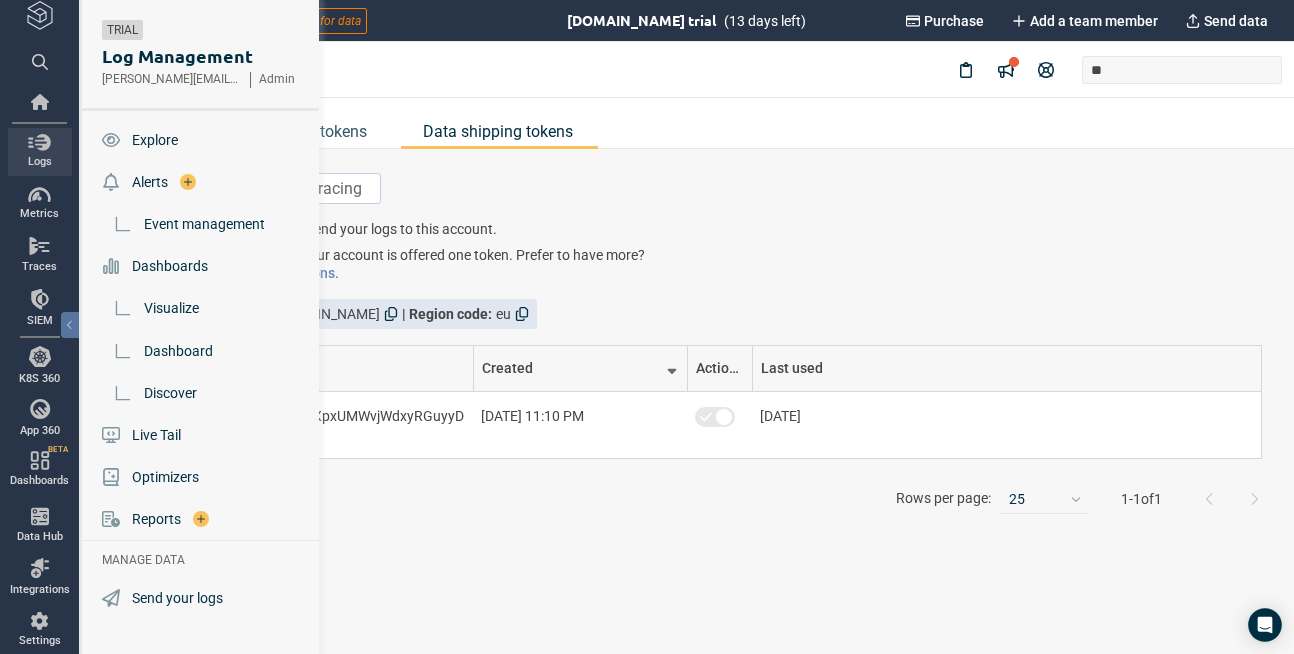 scroll, scrollTop: 0, scrollLeft: 0, axis: both 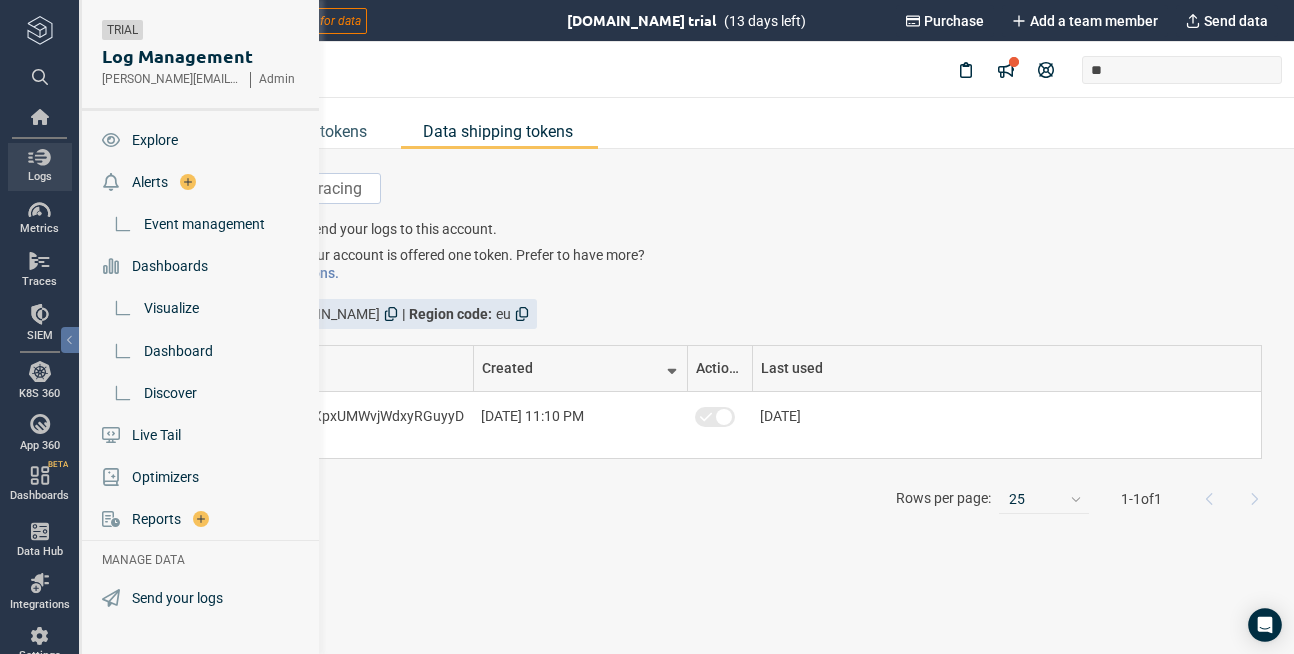 click at bounding box center [39, 157] 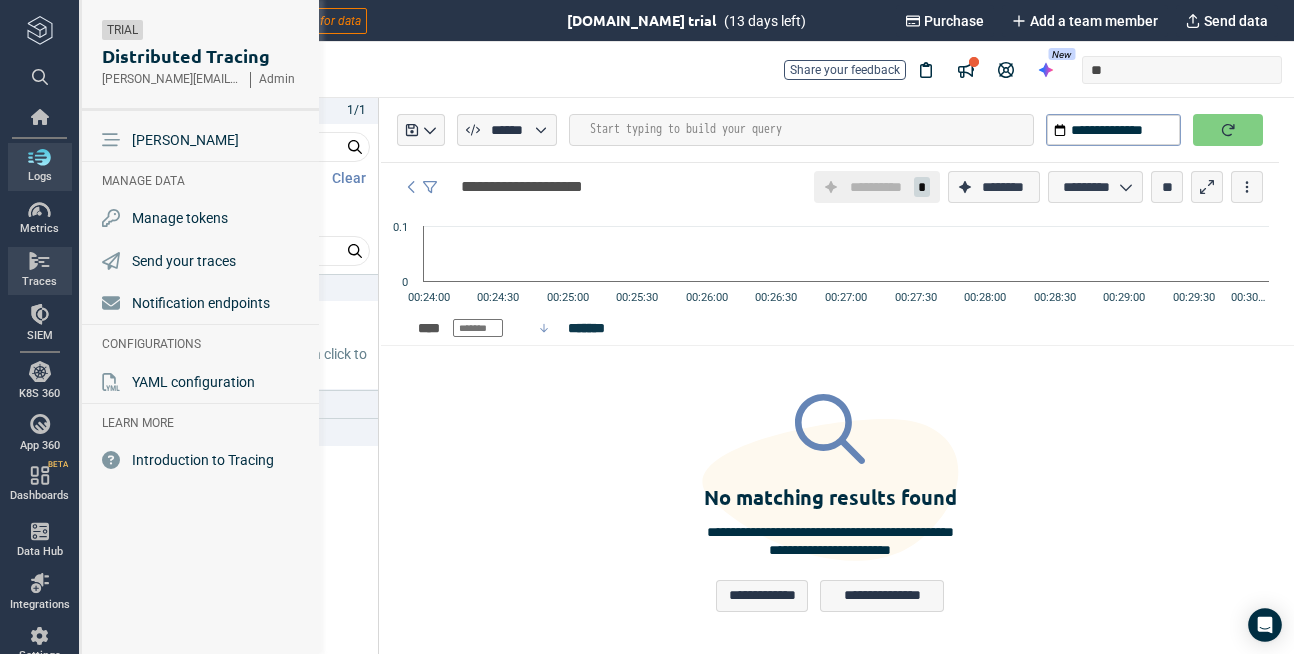 type on "*" 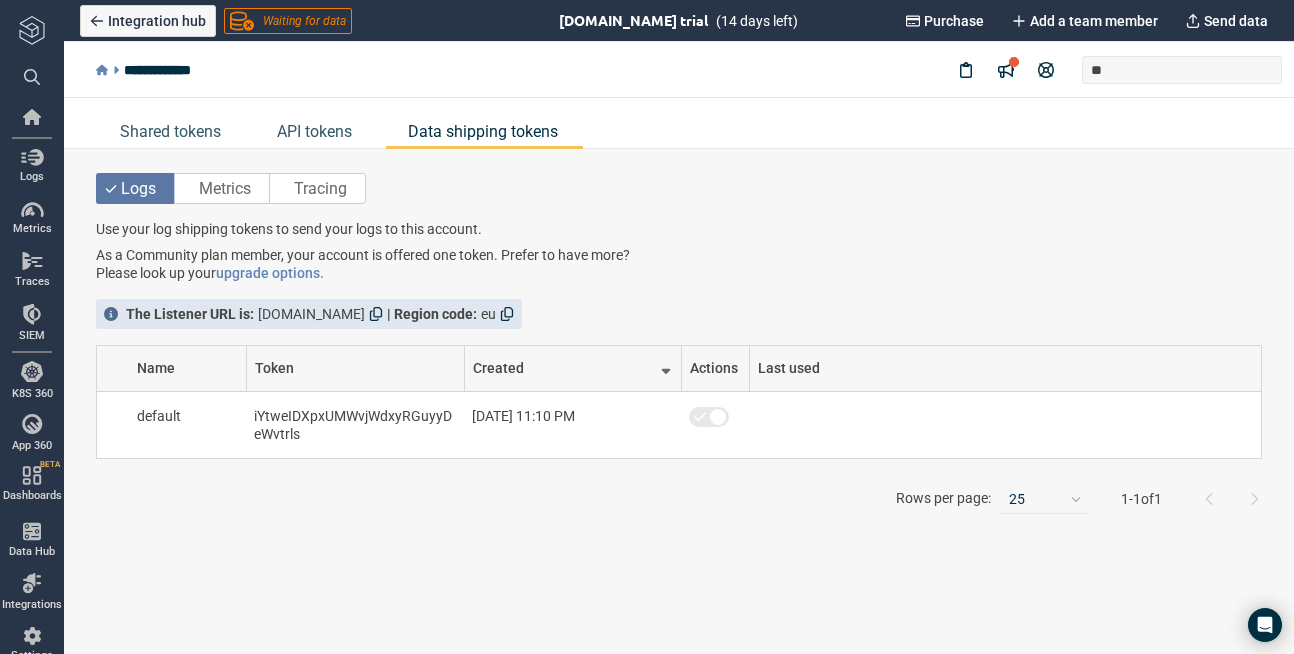 scroll, scrollTop: 0, scrollLeft: 0, axis: both 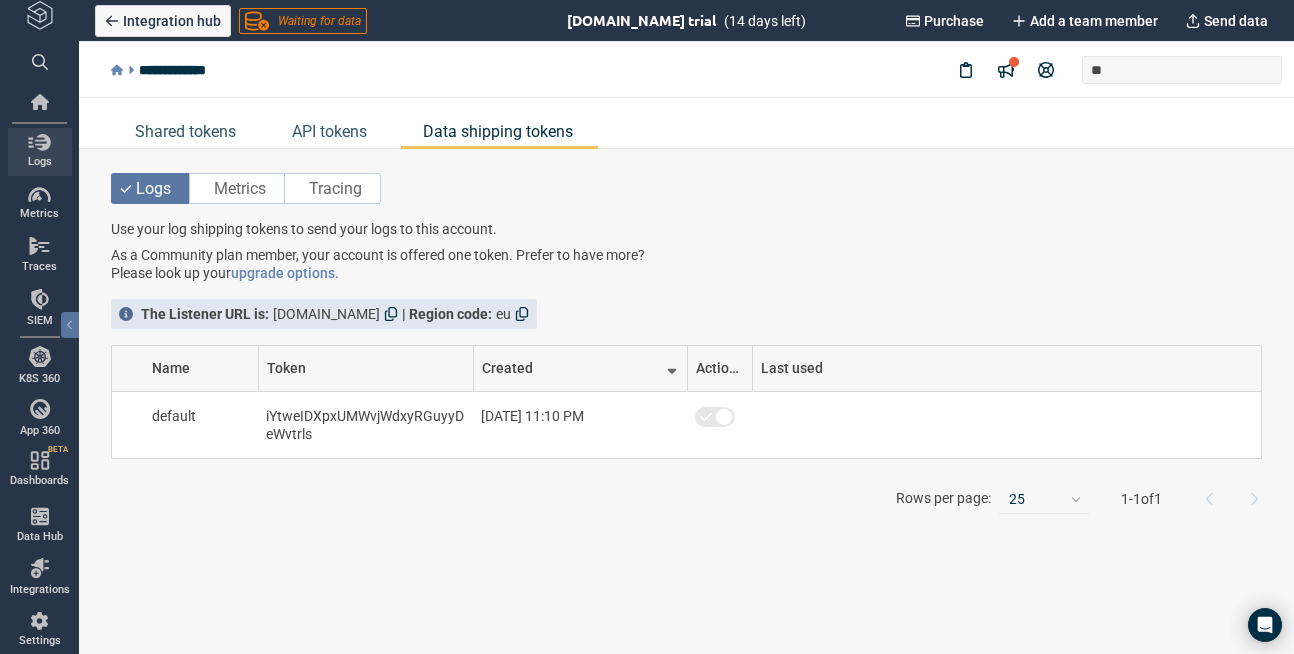 click at bounding box center (39, 142) 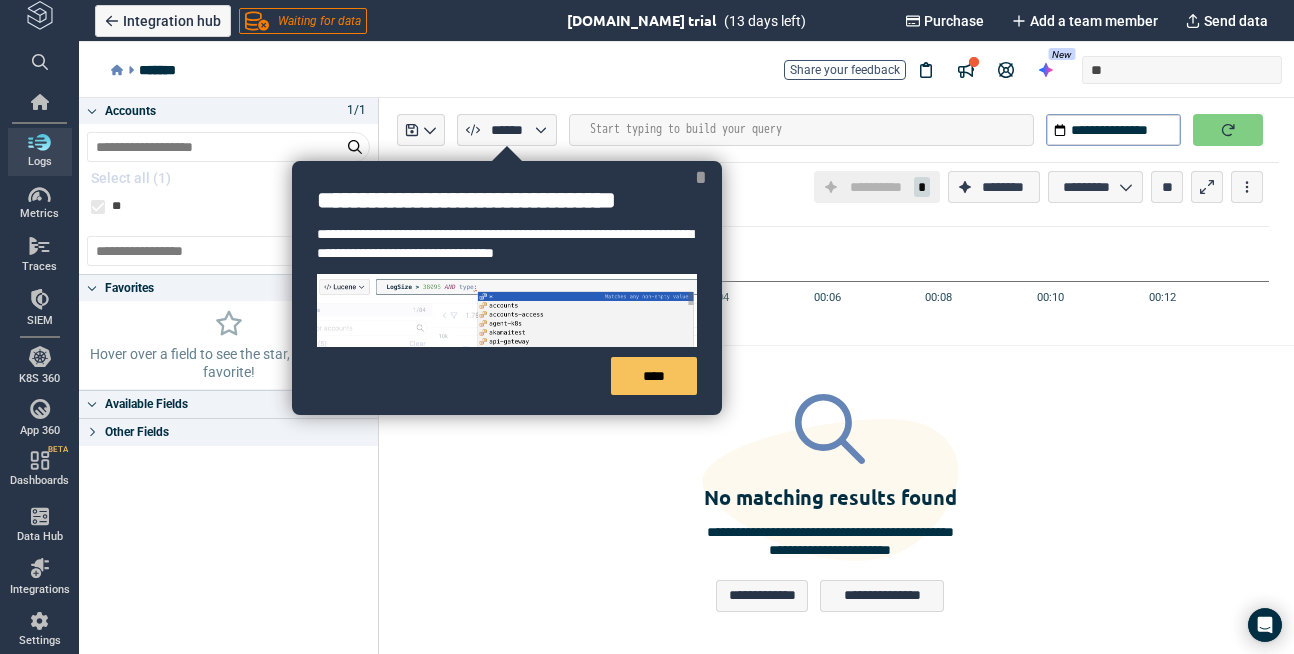 click on "*" at bounding box center (701, 177) 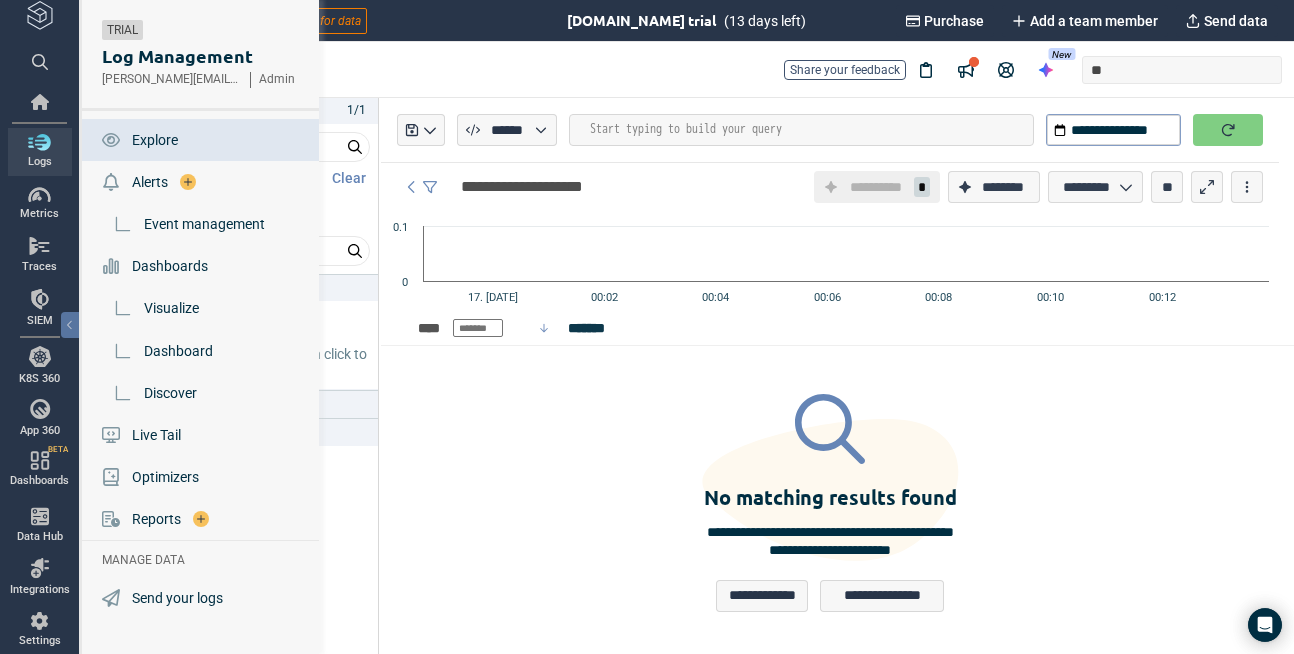 click at bounding box center (39, 142) 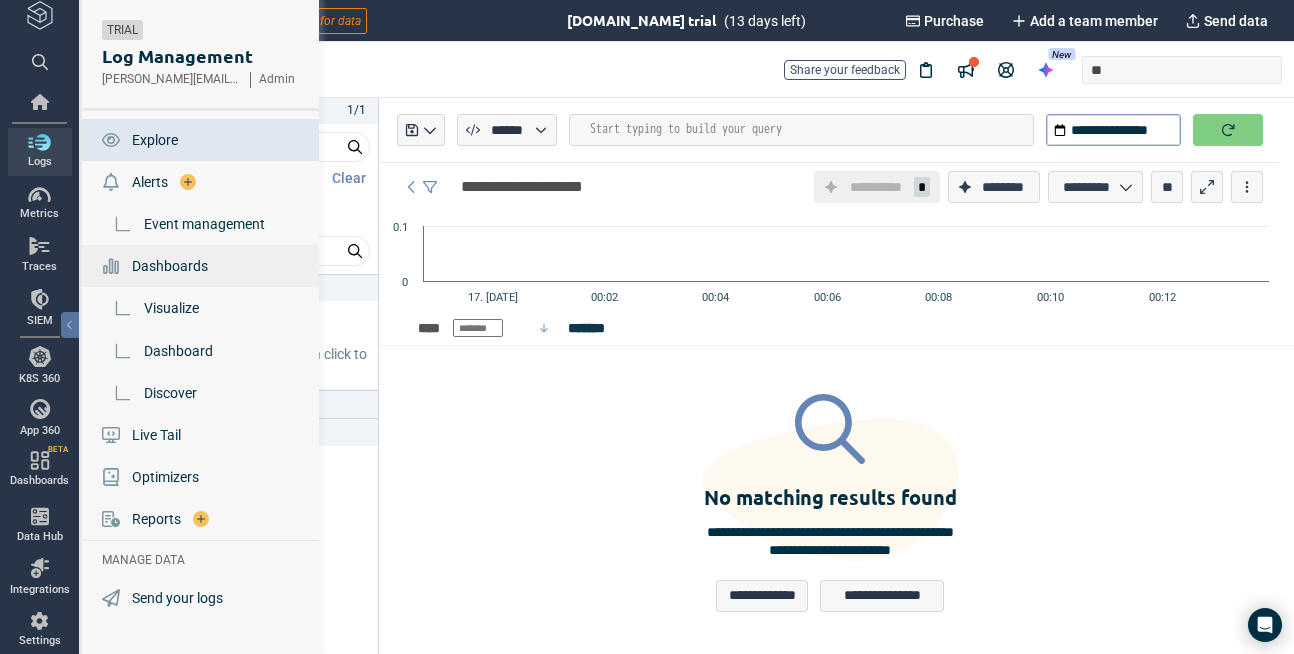 type on "*" 